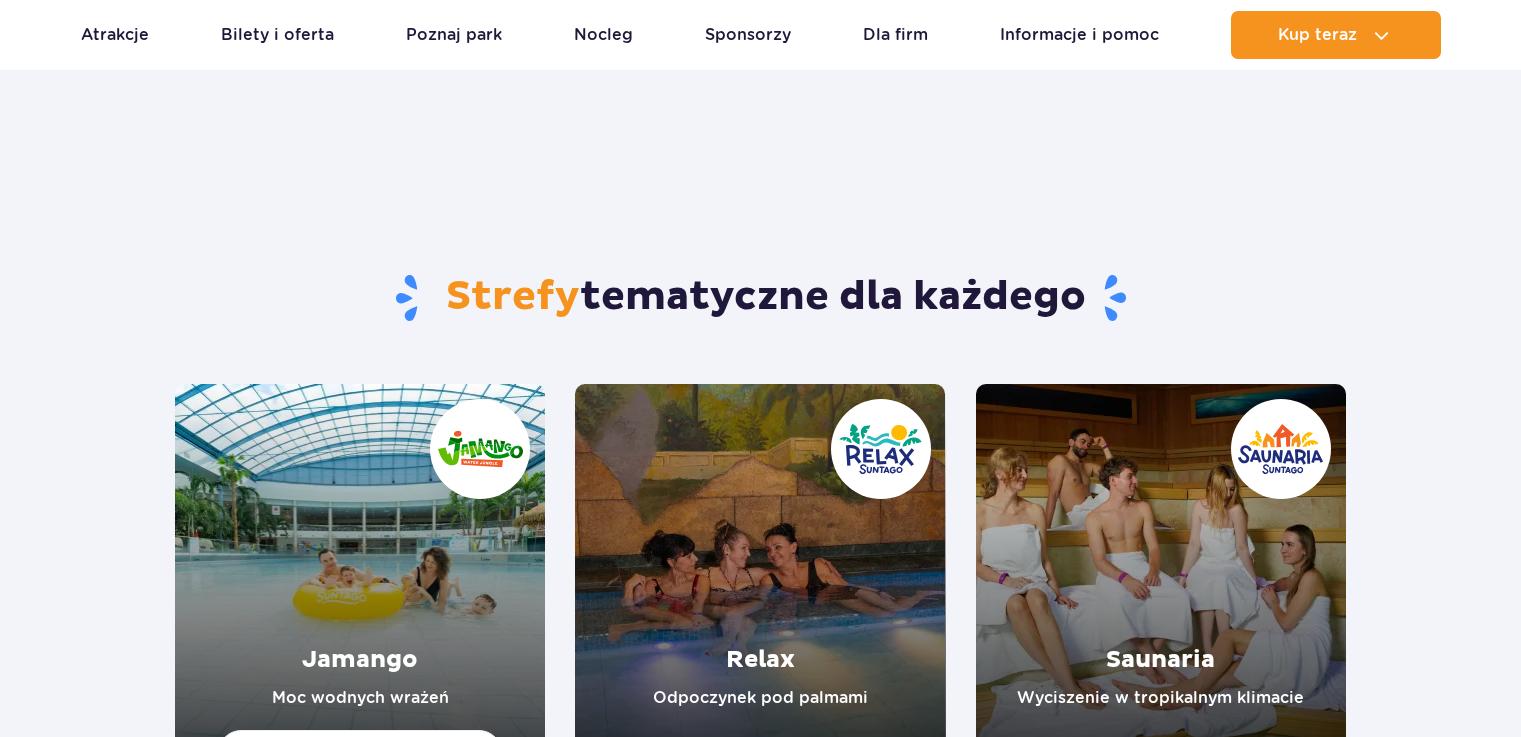 scroll, scrollTop: 199, scrollLeft: 0, axis: vertical 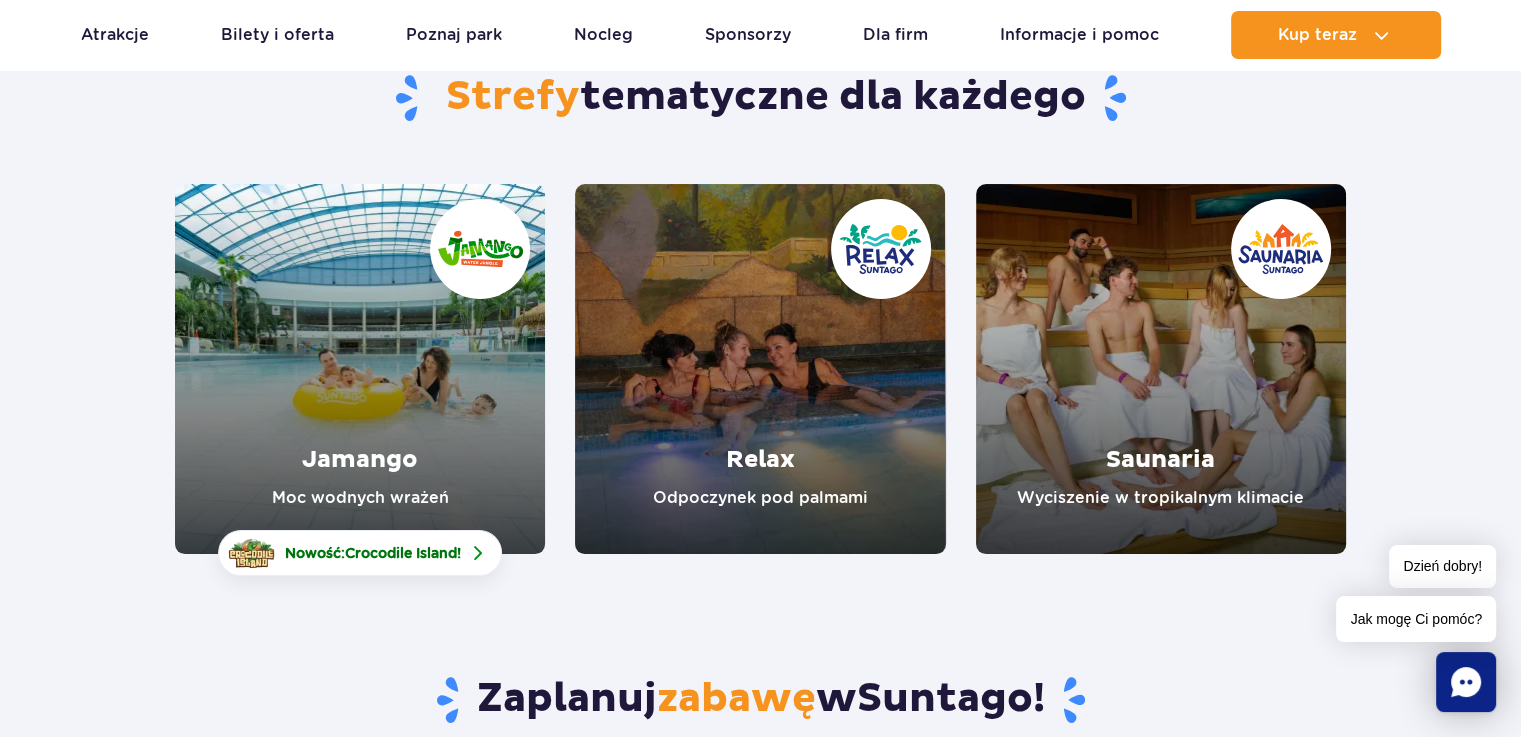 click at bounding box center (760, 369) 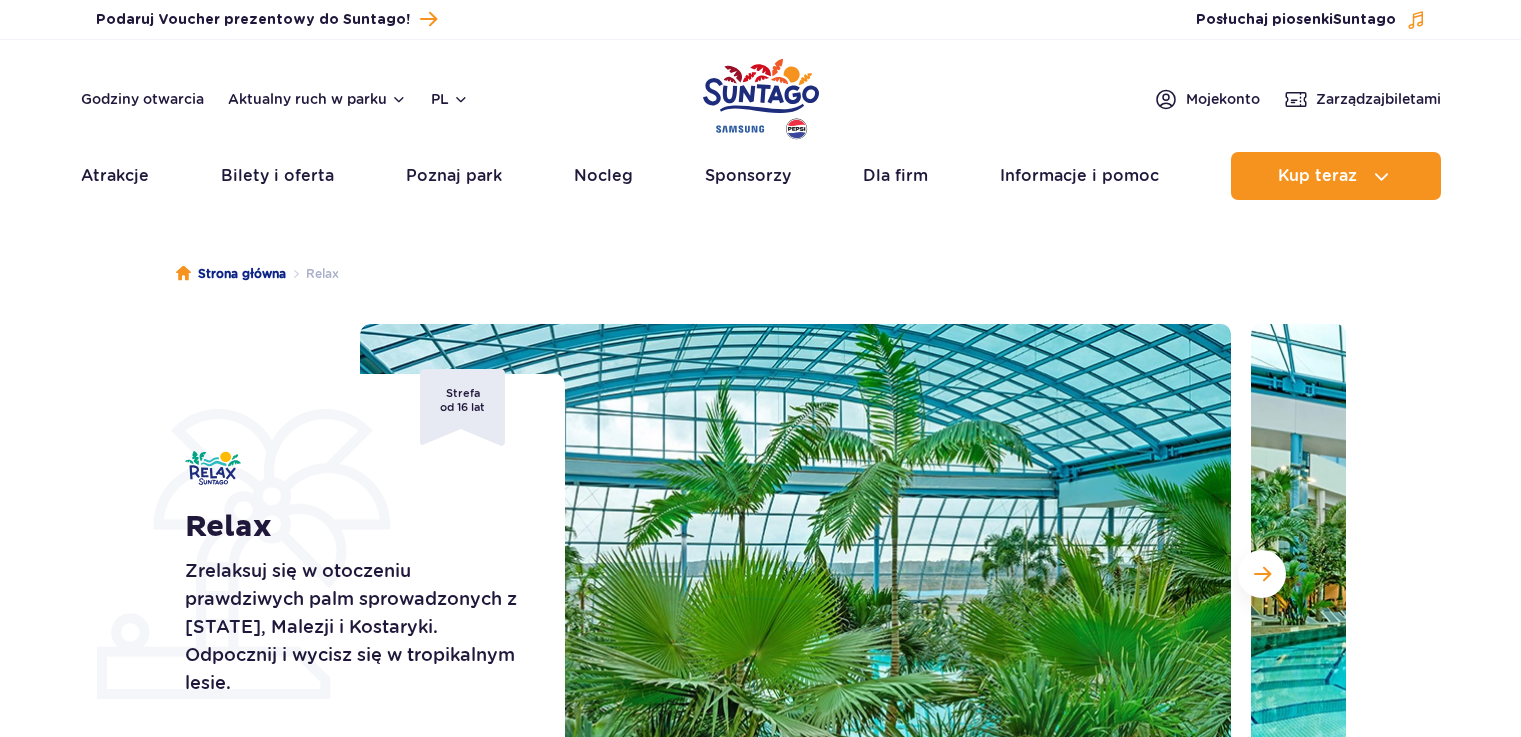 scroll, scrollTop: 0, scrollLeft: 0, axis: both 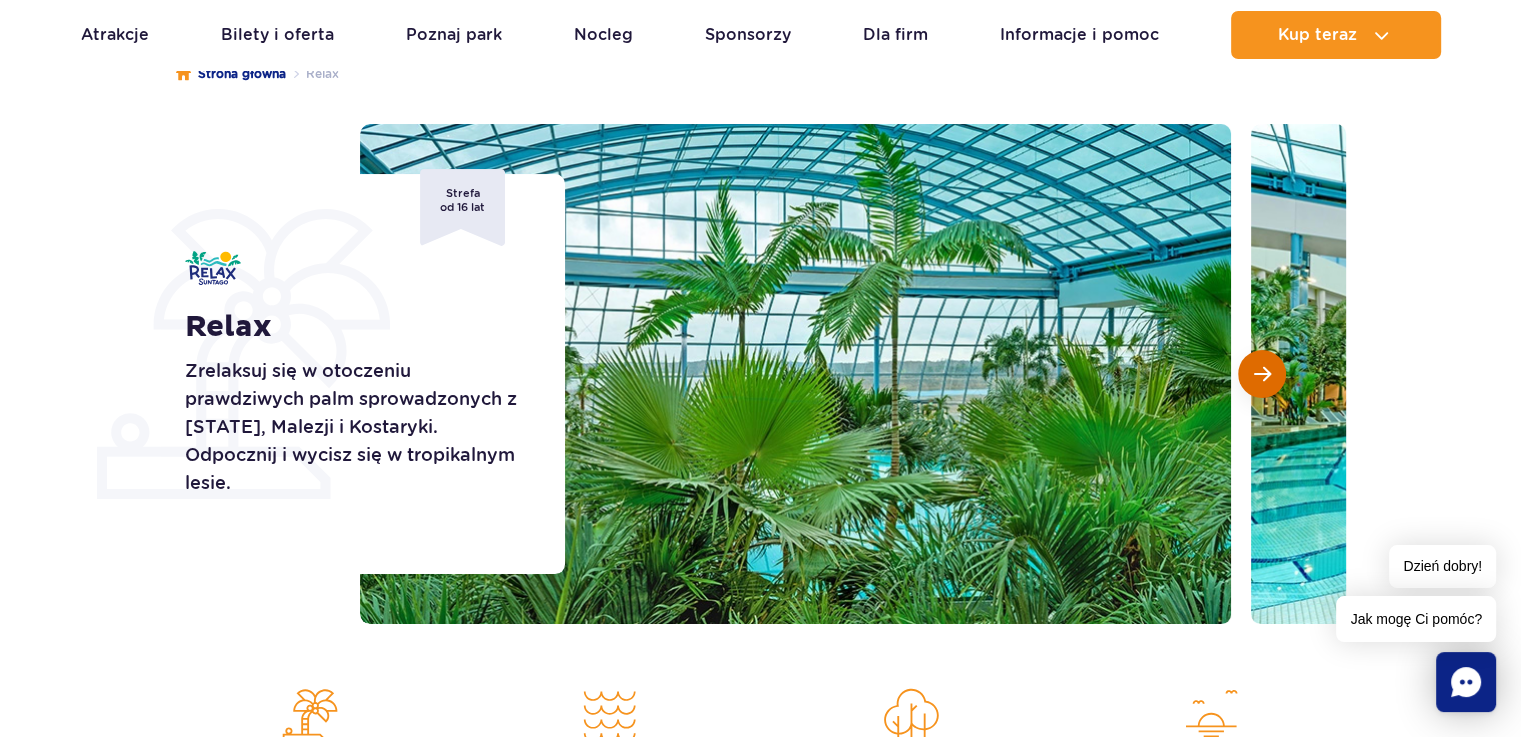 click at bounding box center (1262, 374) 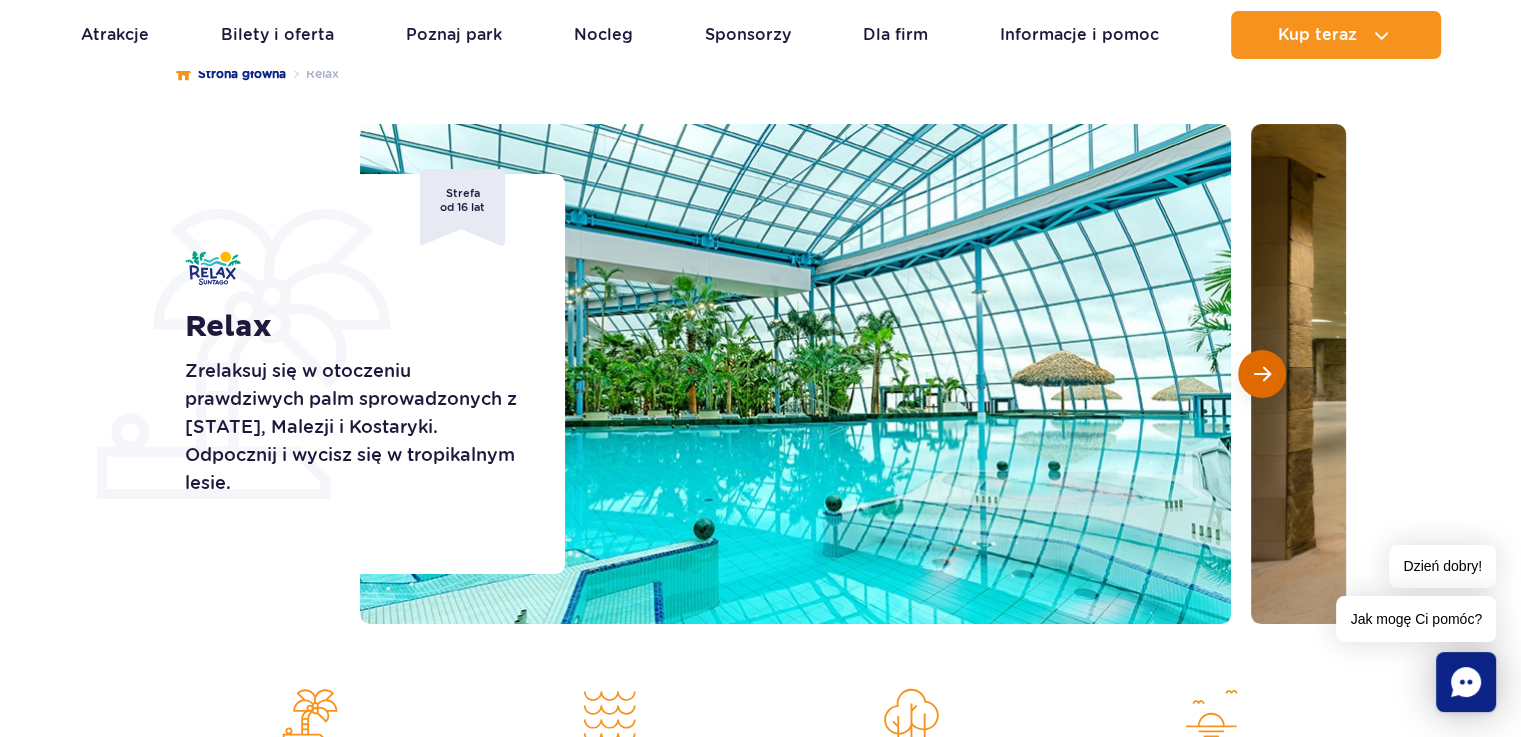 click at bounding box center [1262, 374] 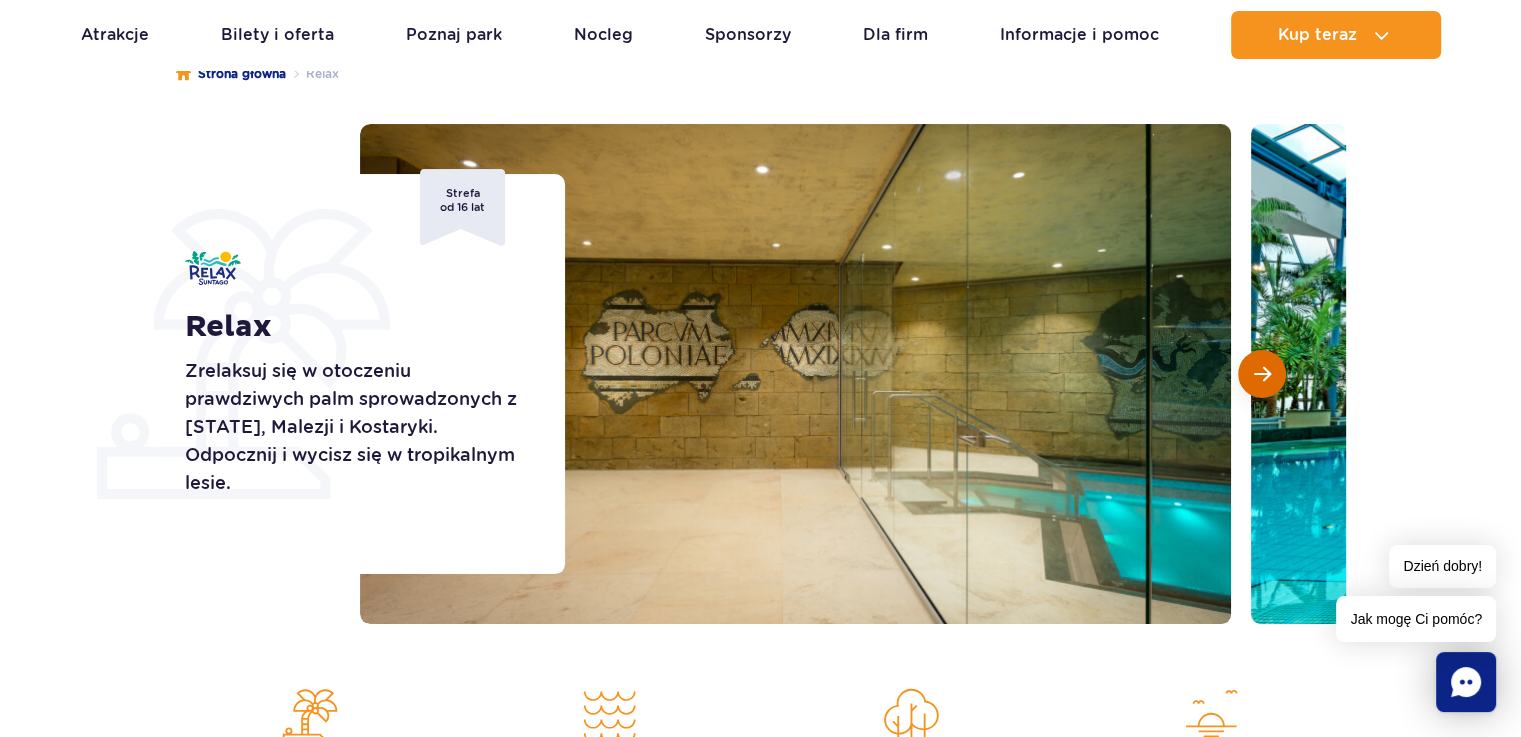 click at bounding box center [1262, 374] 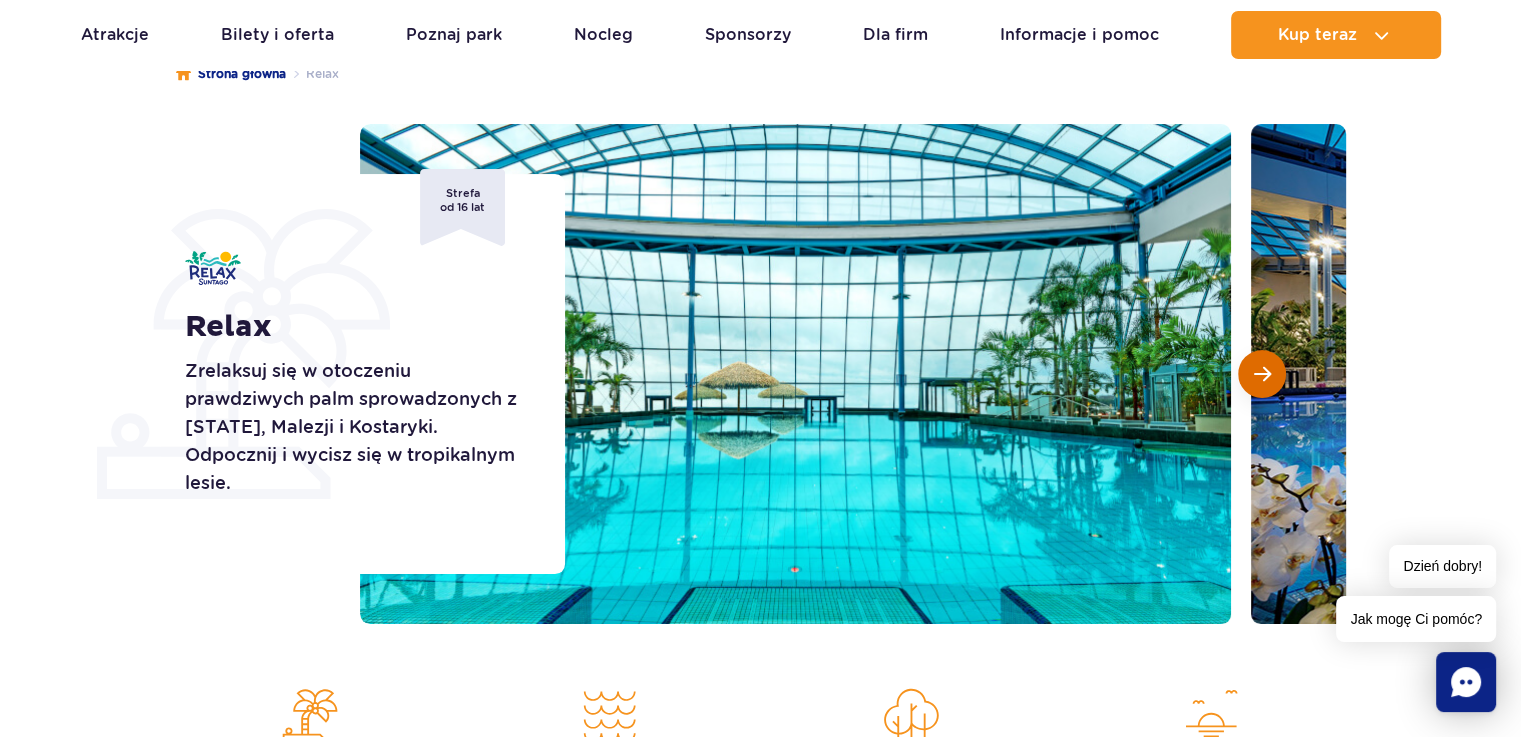 click at bounding box center (1262, 374) 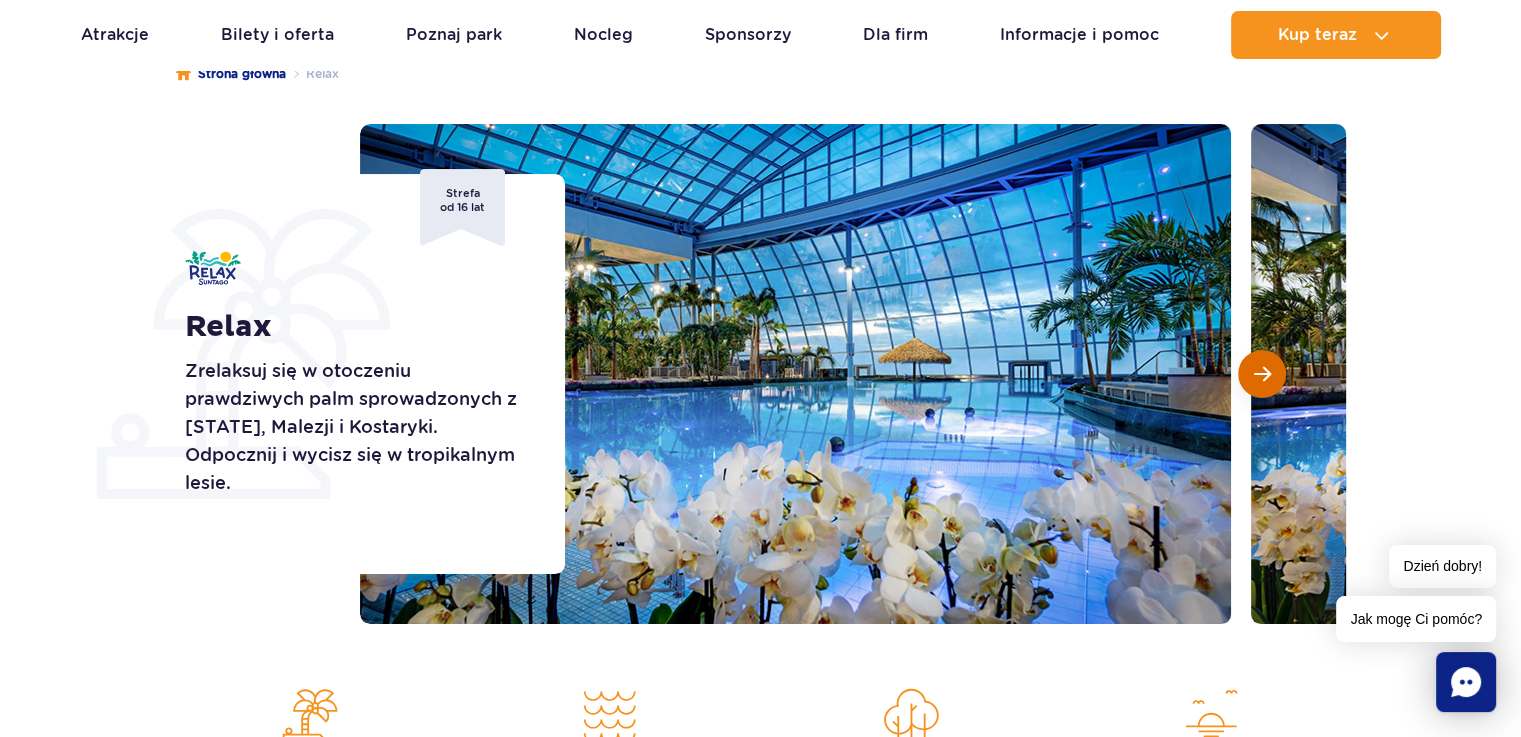 click at bounding box center [1262, 374] 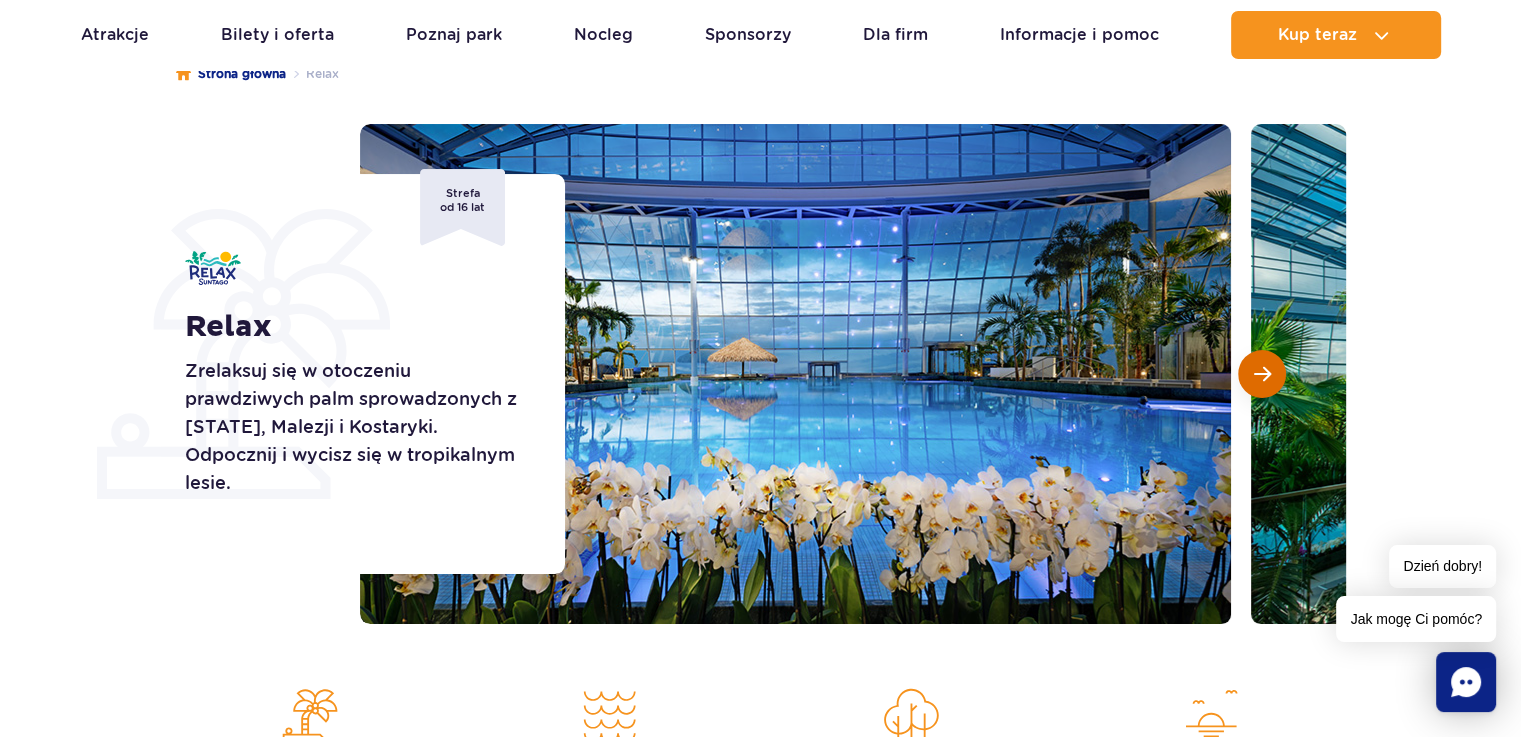 click at bounding box center (1262, 374) 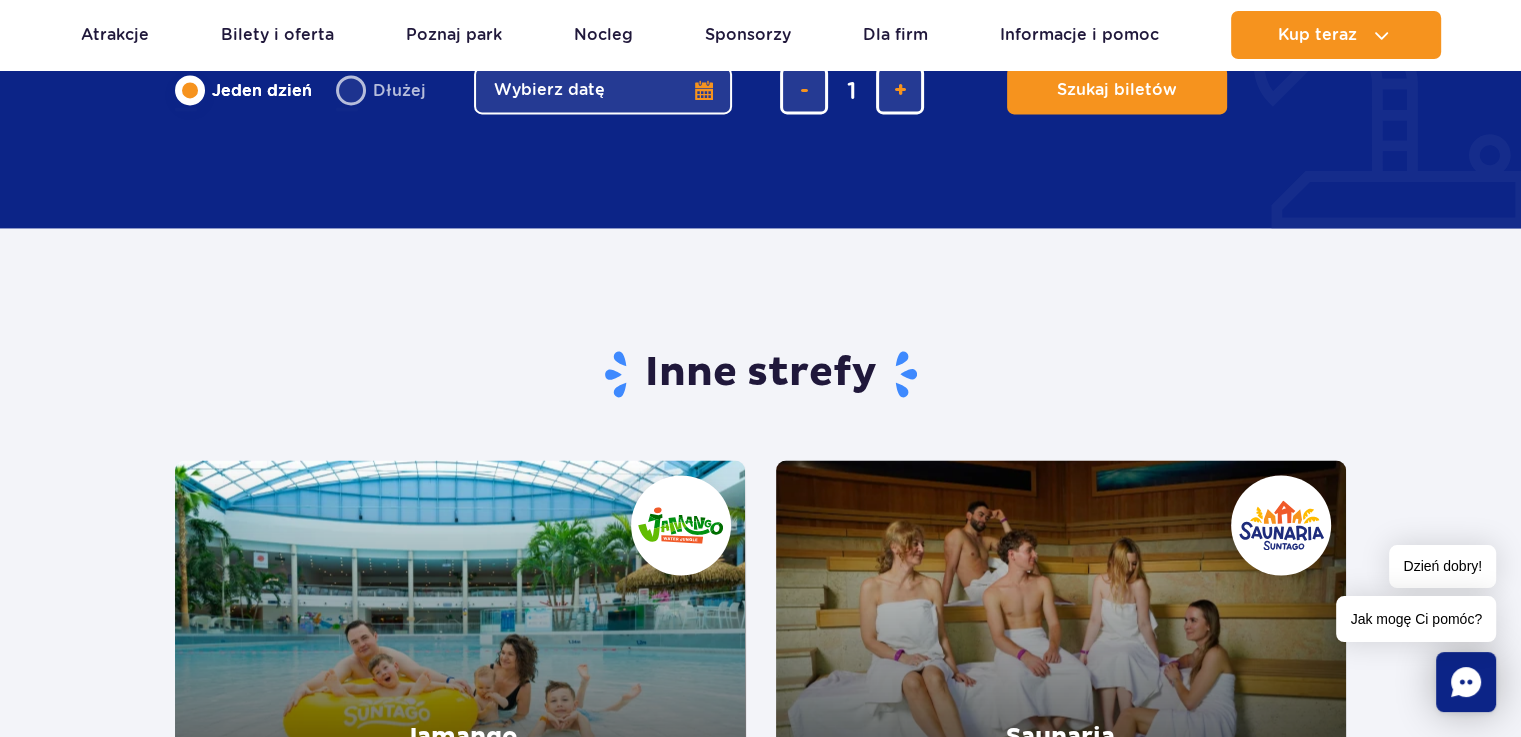 scroll, scrollTop: 2900, scrollLeft: 0, axis: vertical 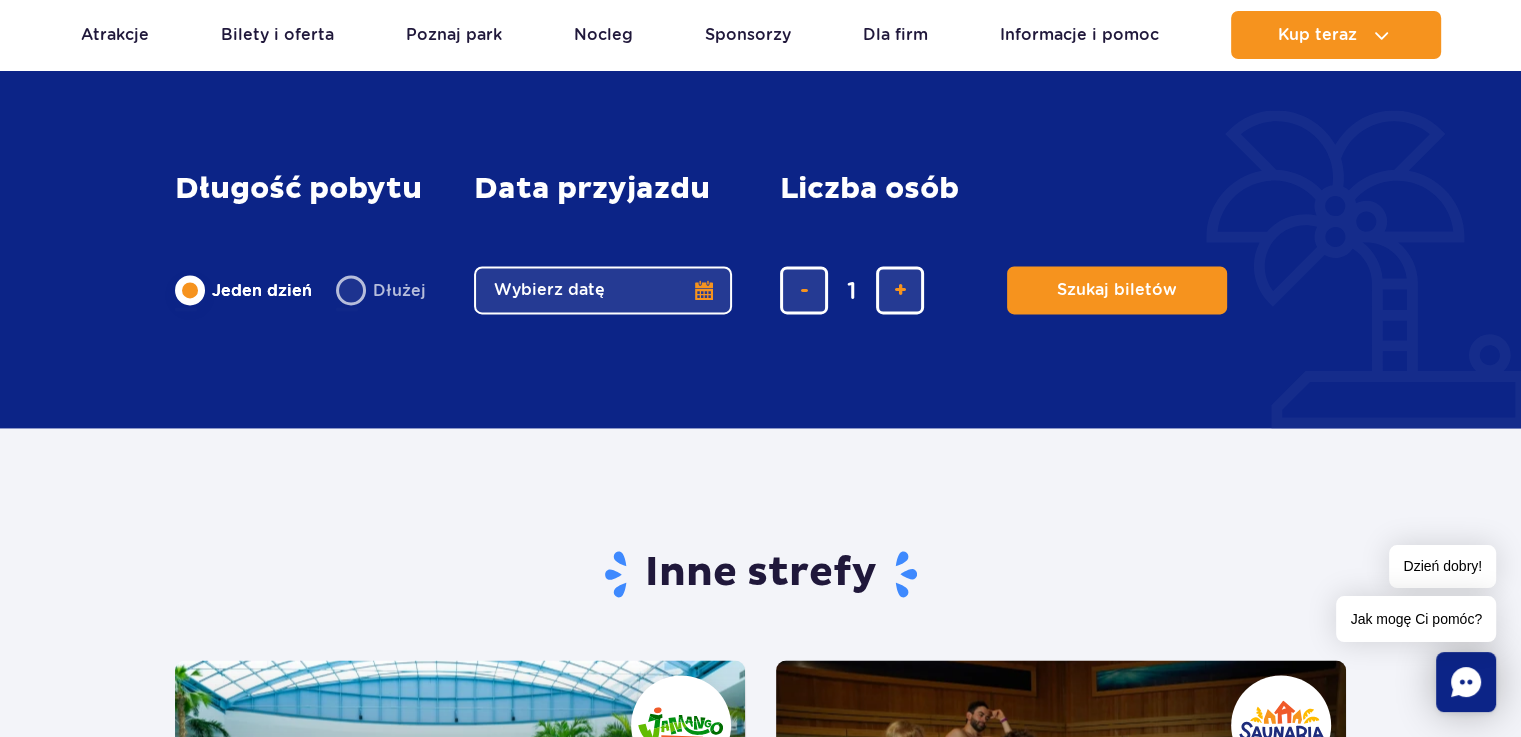 click on "Wybierz datę" at bounding box center [603, 290] 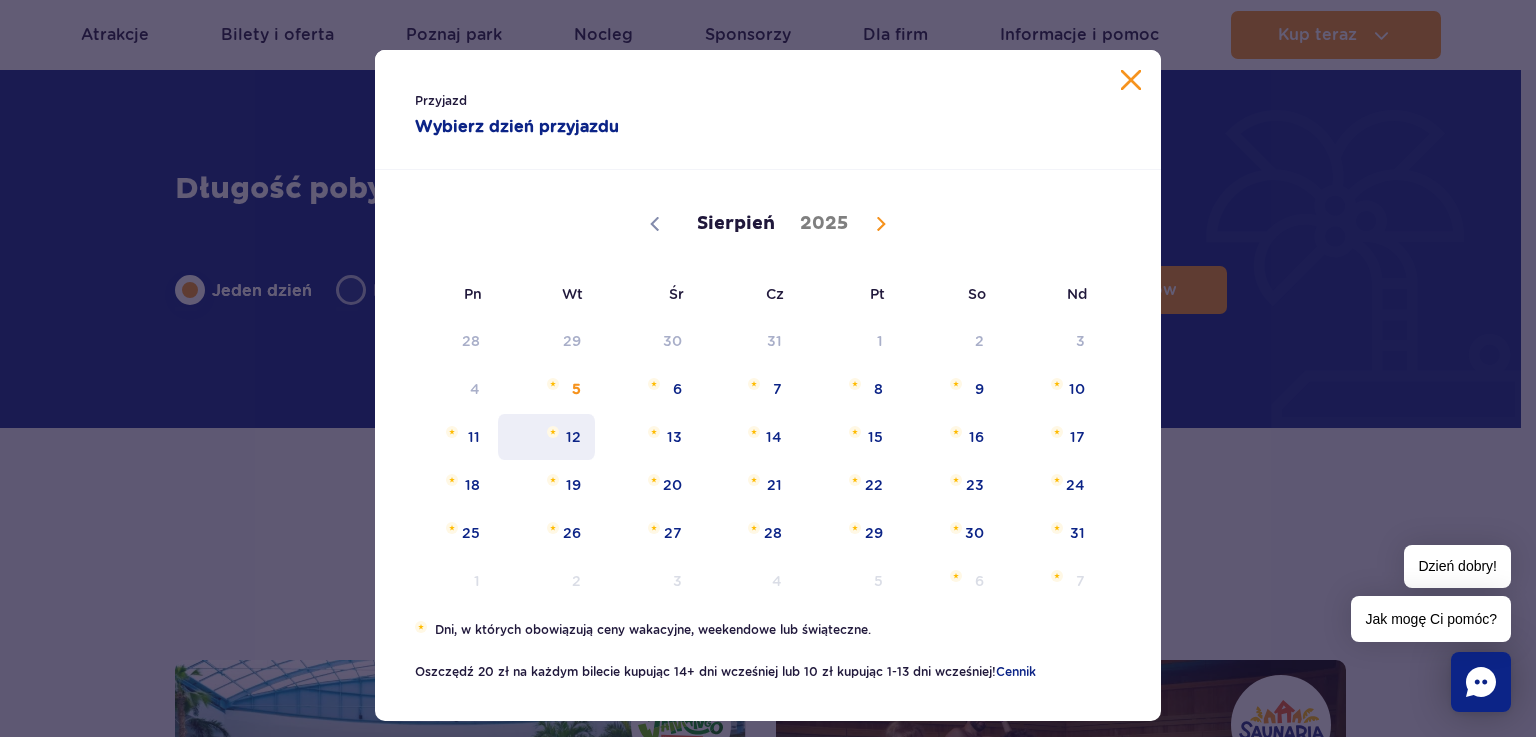 click on "12" at bounding box center (546, 437) 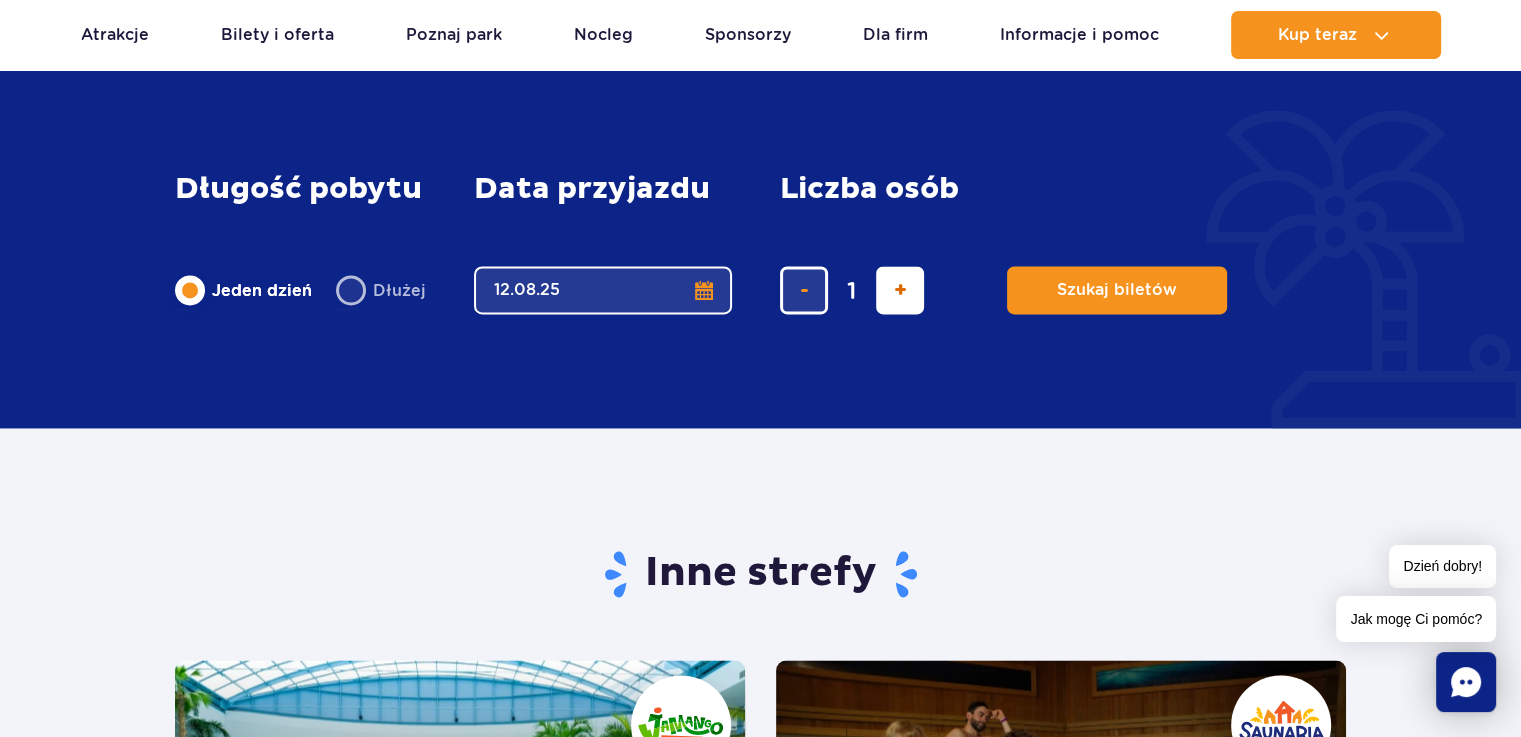 click at bounding box center (900, 290) 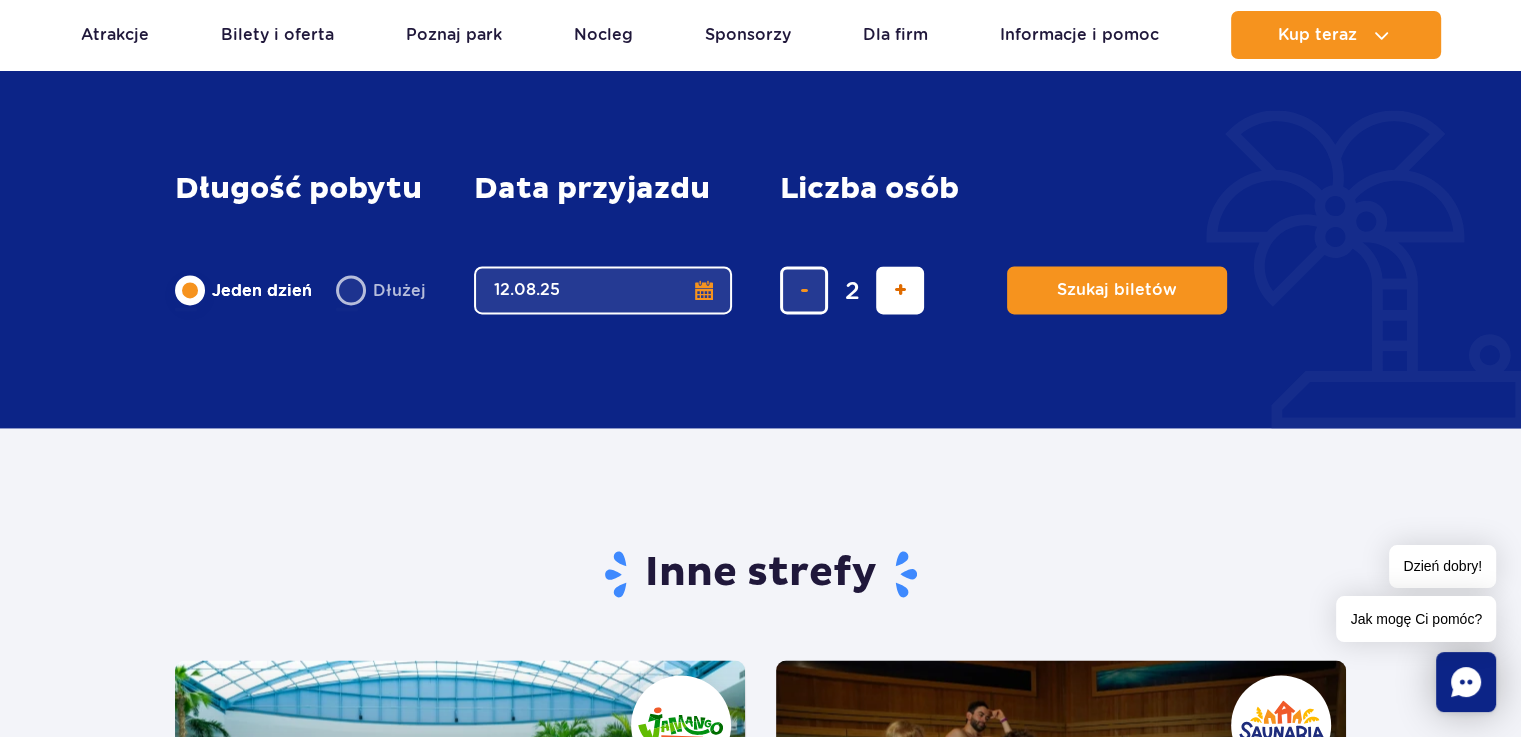 click at bounding box center (900, 290) 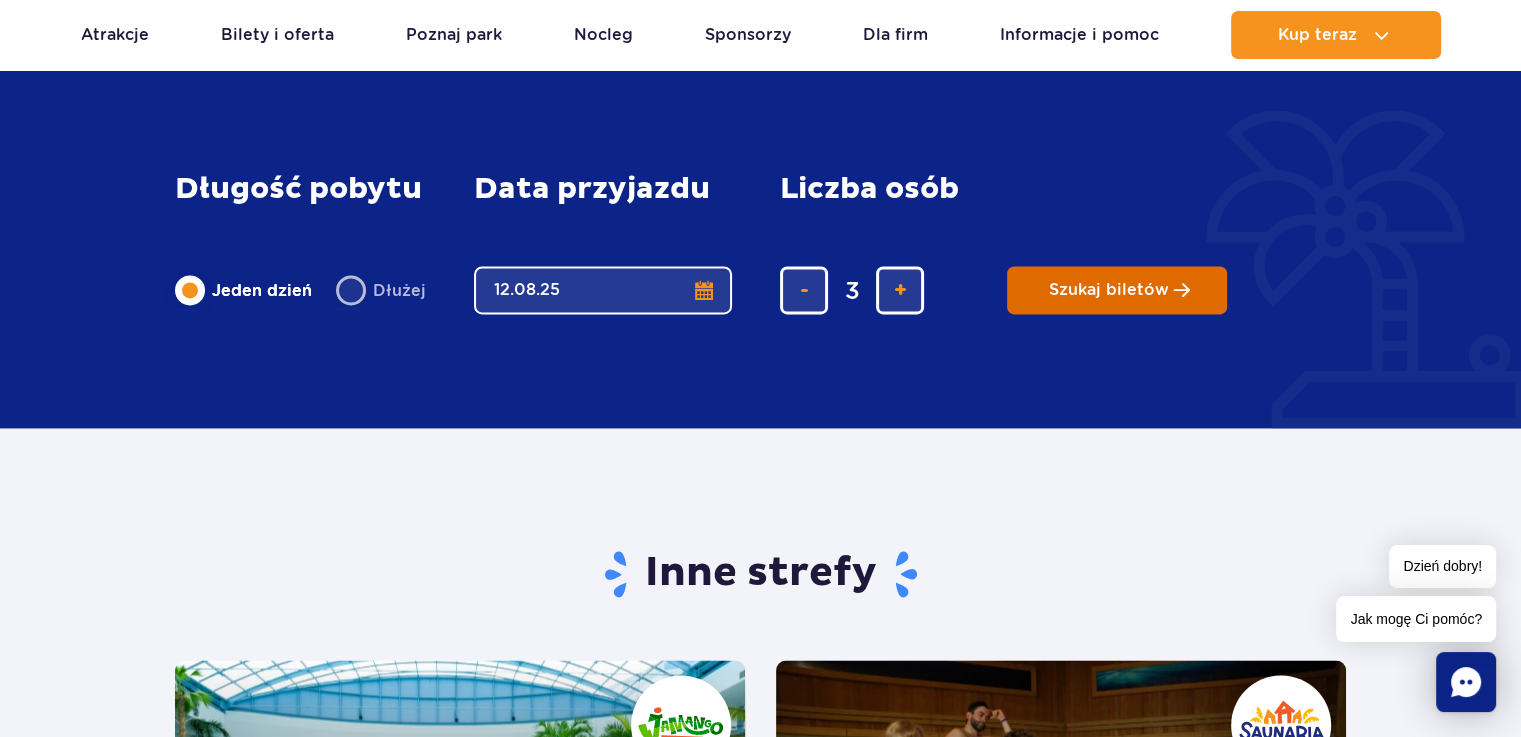 click on "Szukaj biletów" at bounding box center [1109, 290] 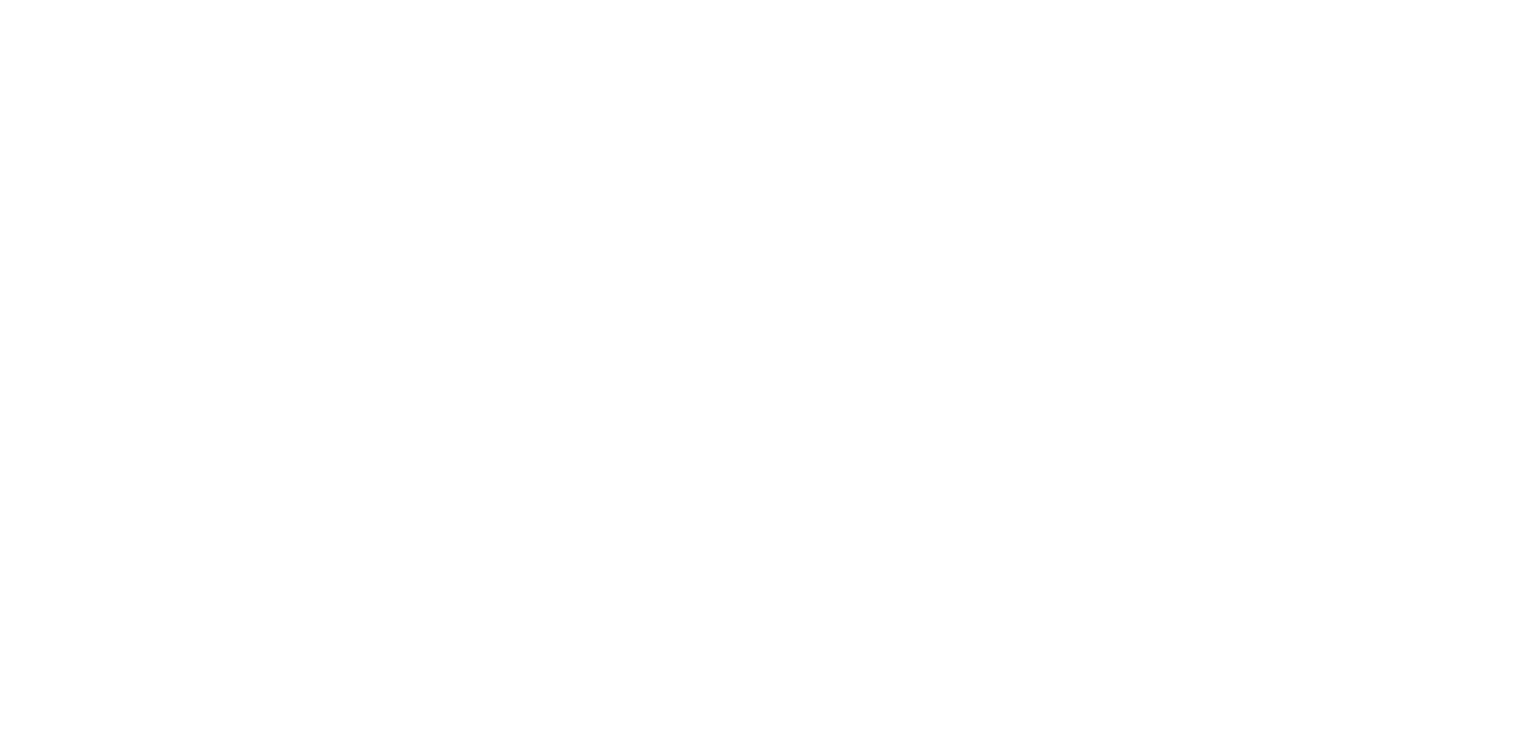 scroll, scrollTop: 0, scrollLeft: 0, axis: both 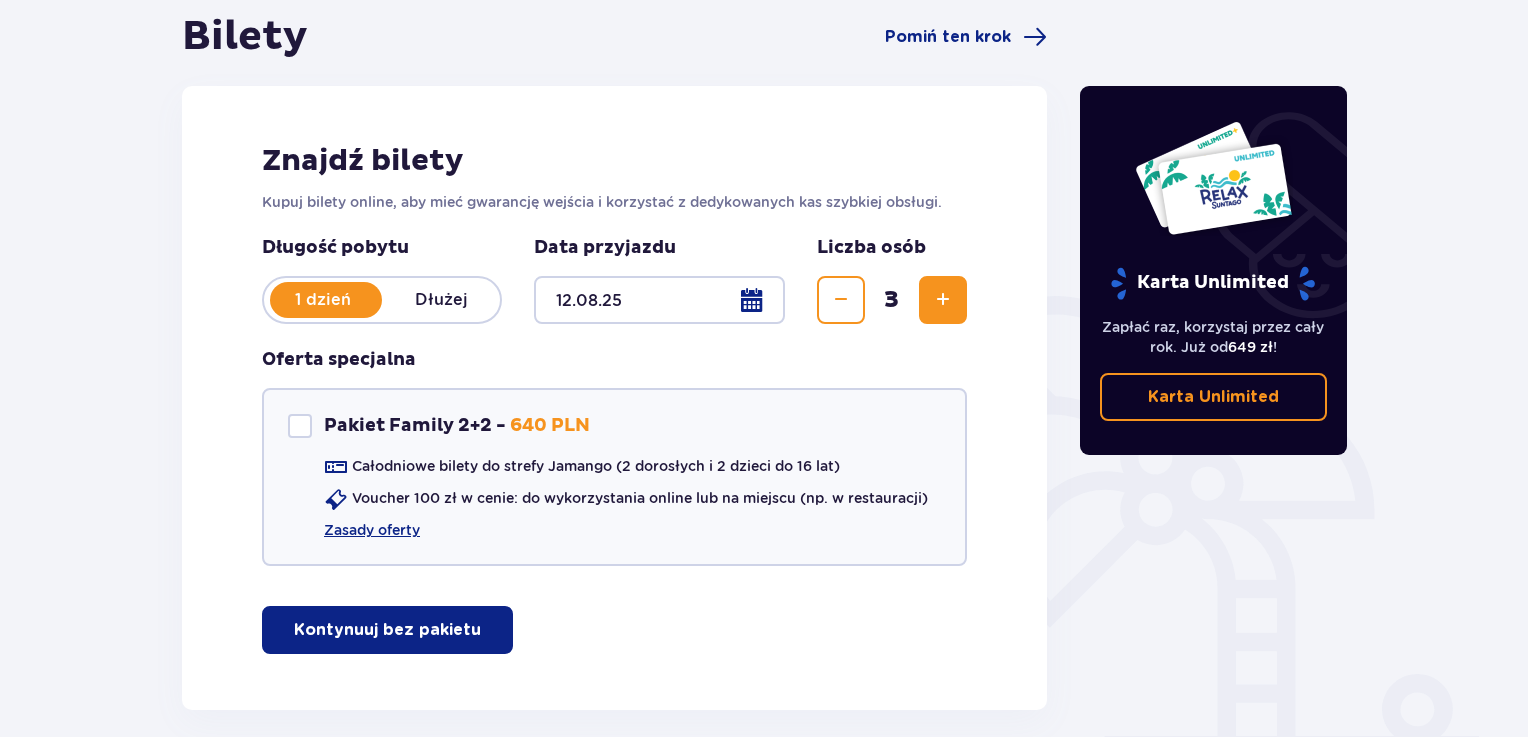 click on "Kontynuuj bez pakietu" at bounding box center (387, 630) 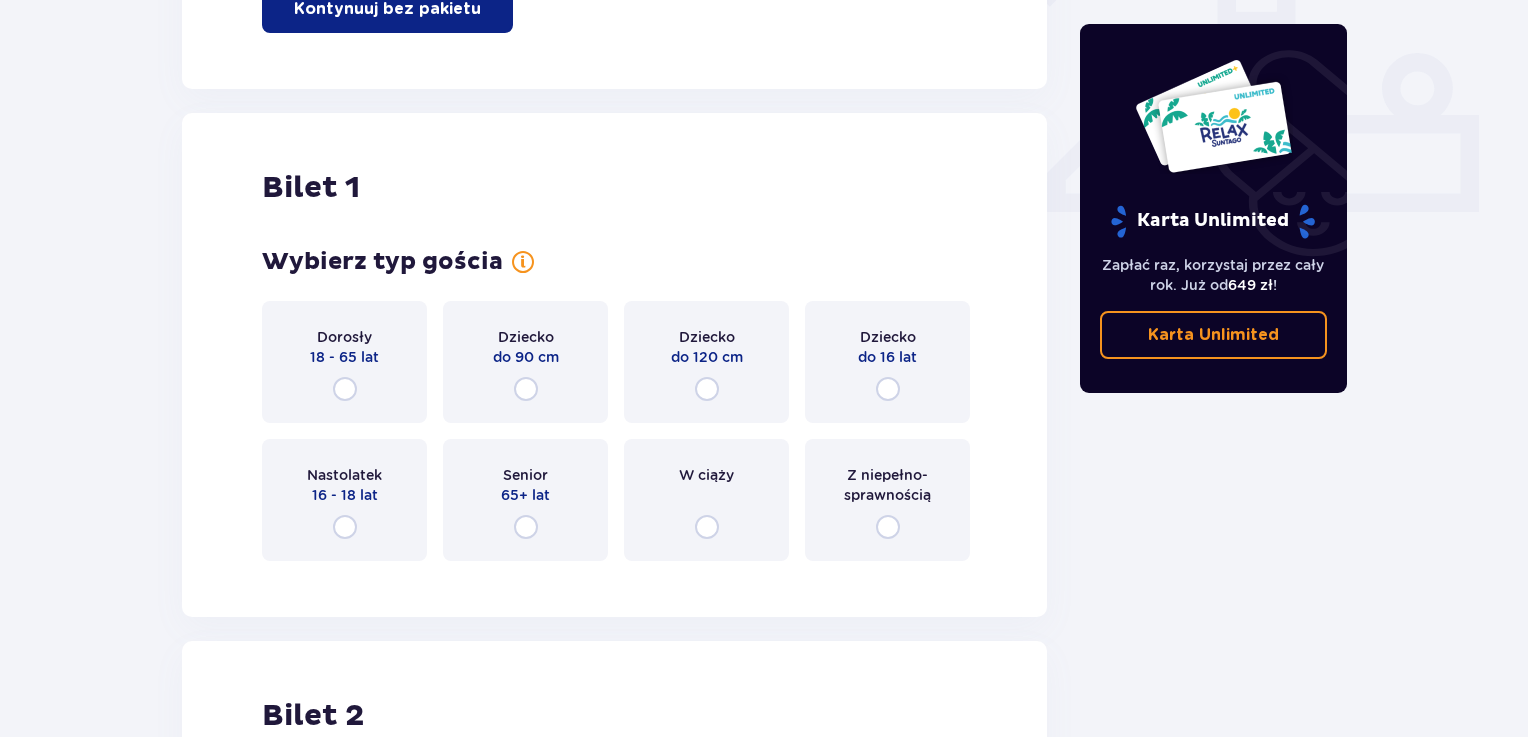 scroll, scrollTop: 910, scrollLeft: 0, axis: vertical 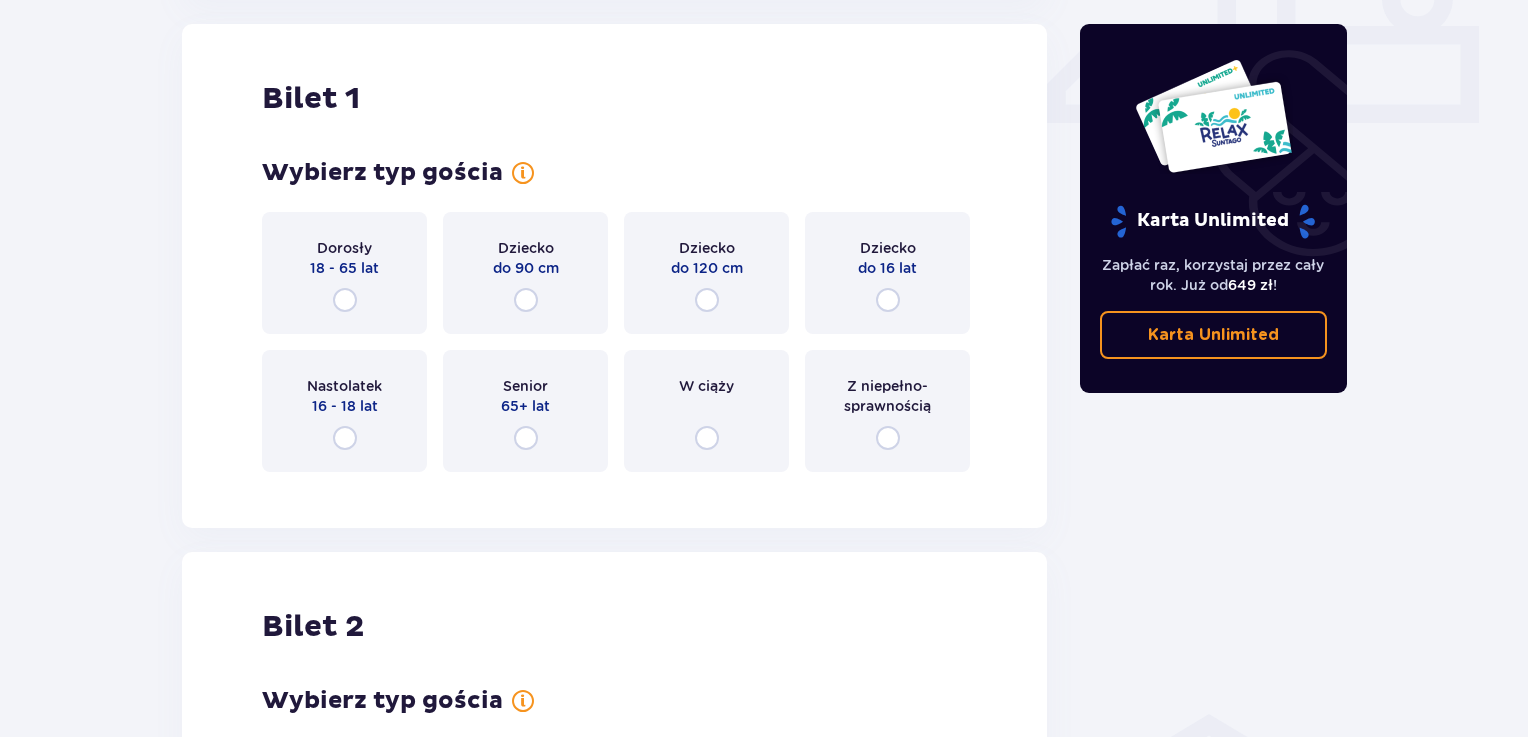 click on "Dorosły 18 - 65 lat" at bounding box center [344, 273] 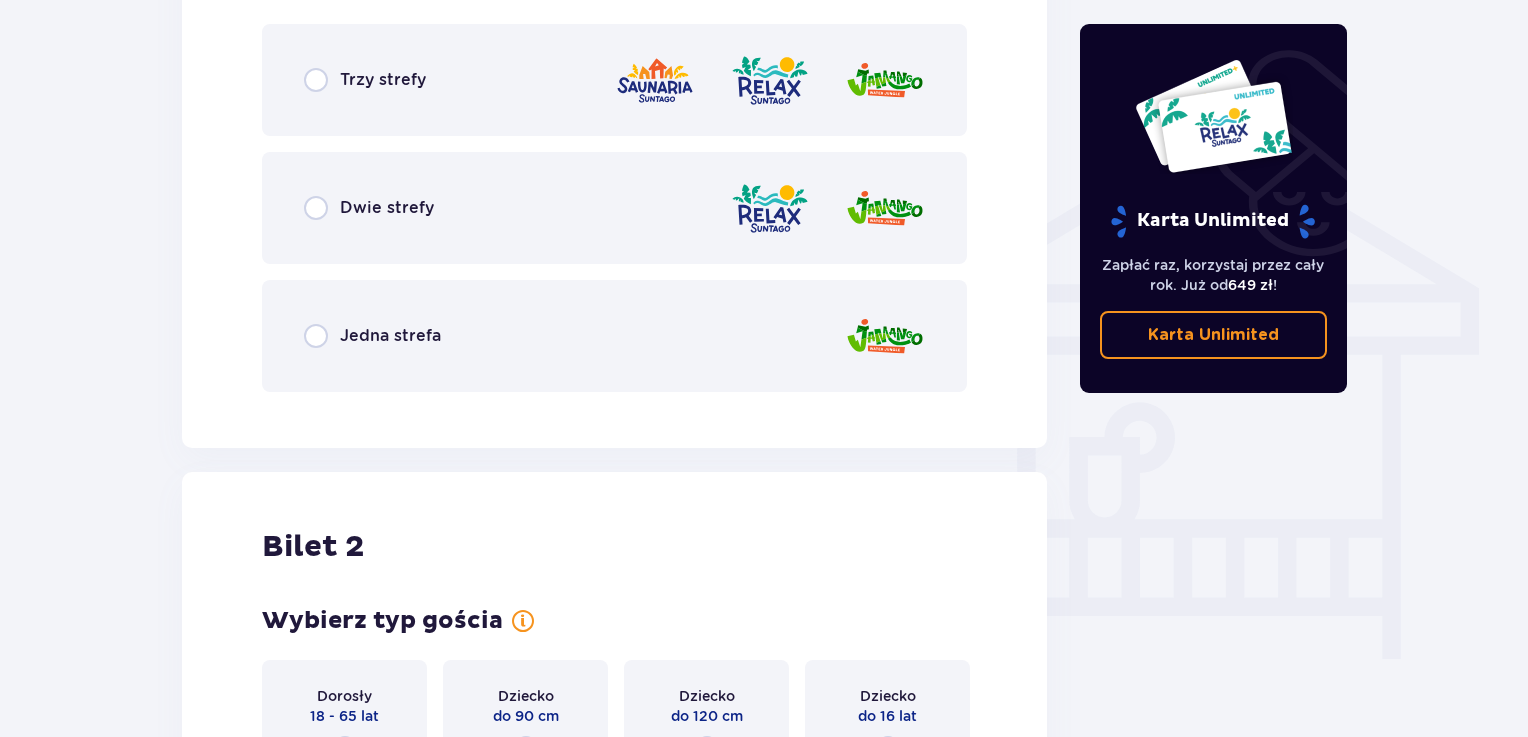 scroll, scrollTop: 1398, scrollLeft: 0, axis: vertical 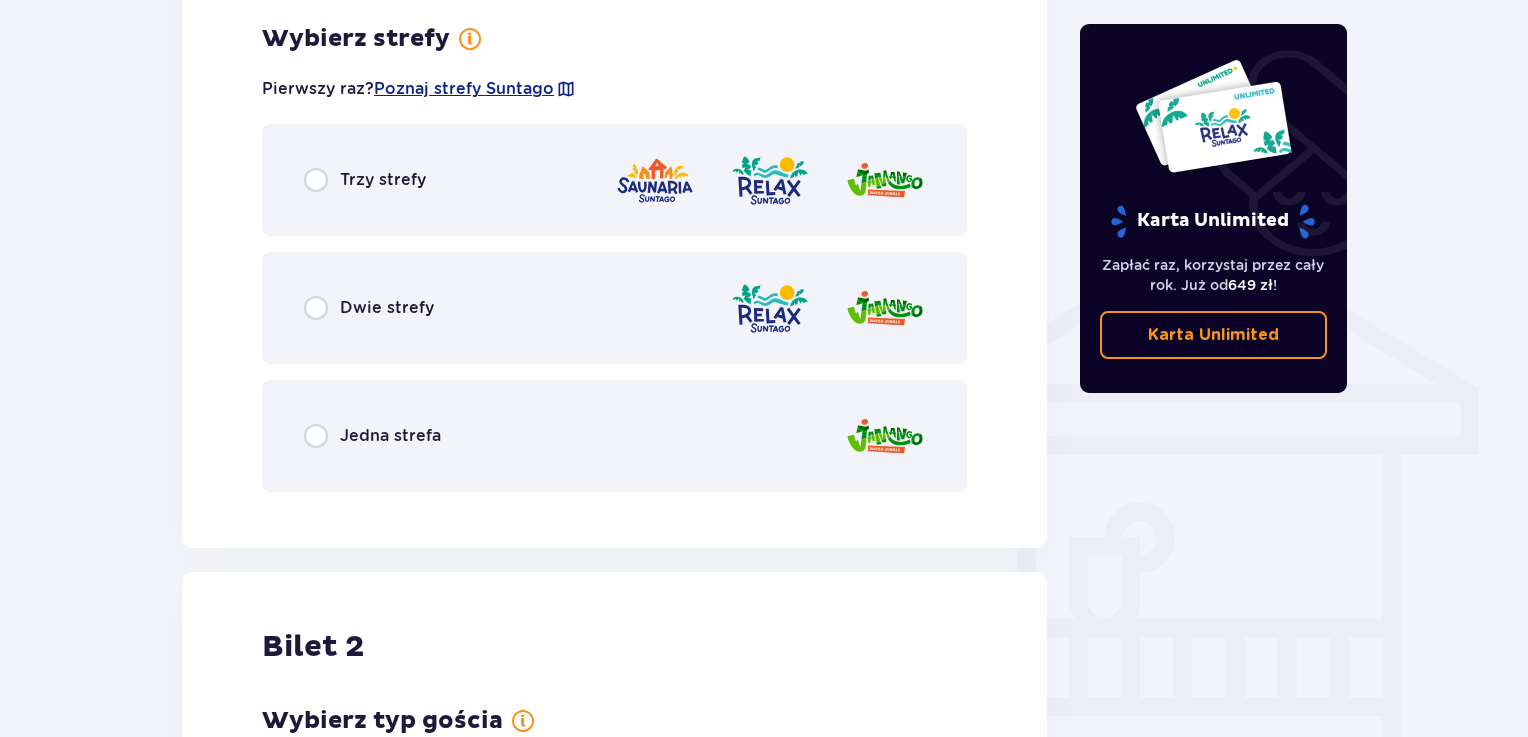 click on "Jedna strefa" at bounding box center [614, 436] 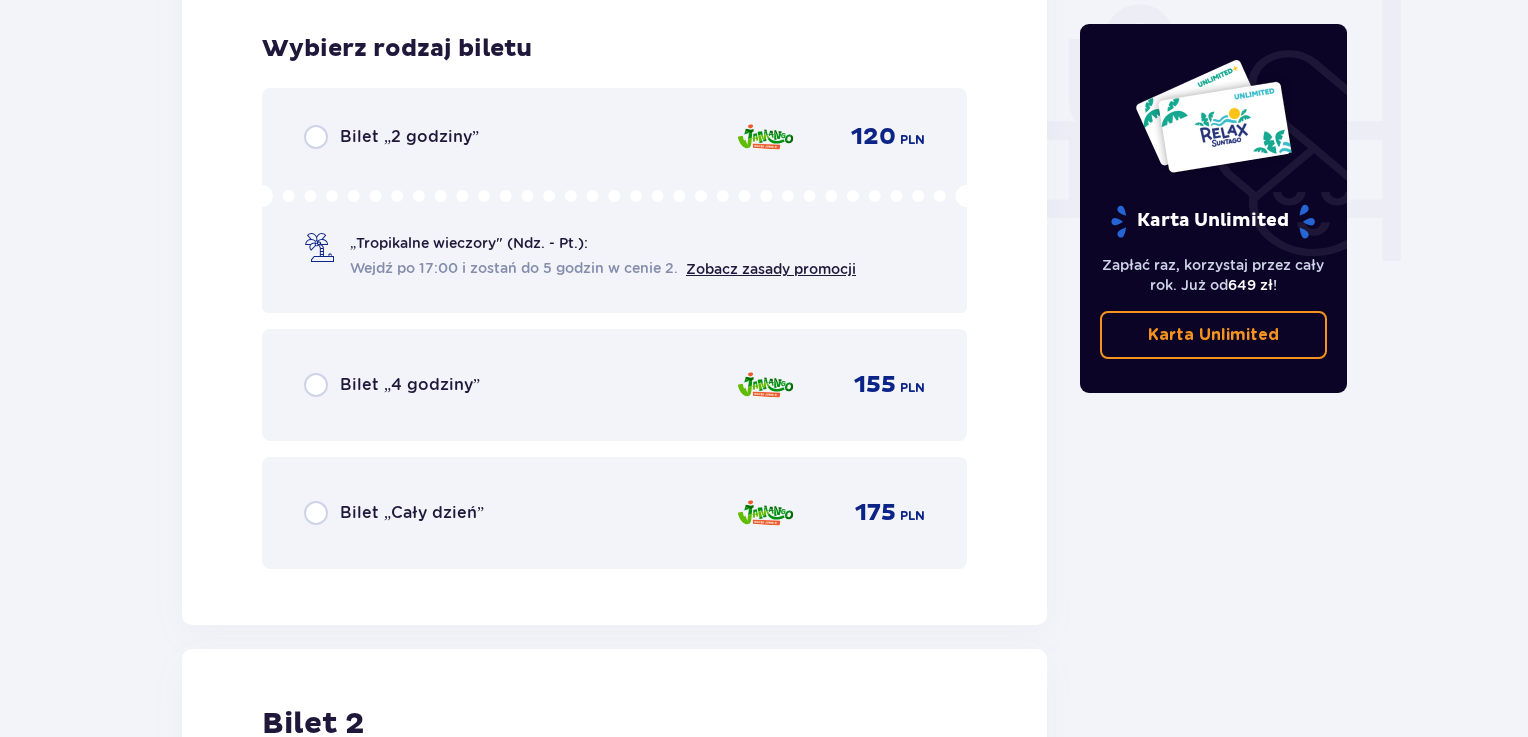 scroll, scrollTop: 1906, scrollLeft: 0, axis: vertical 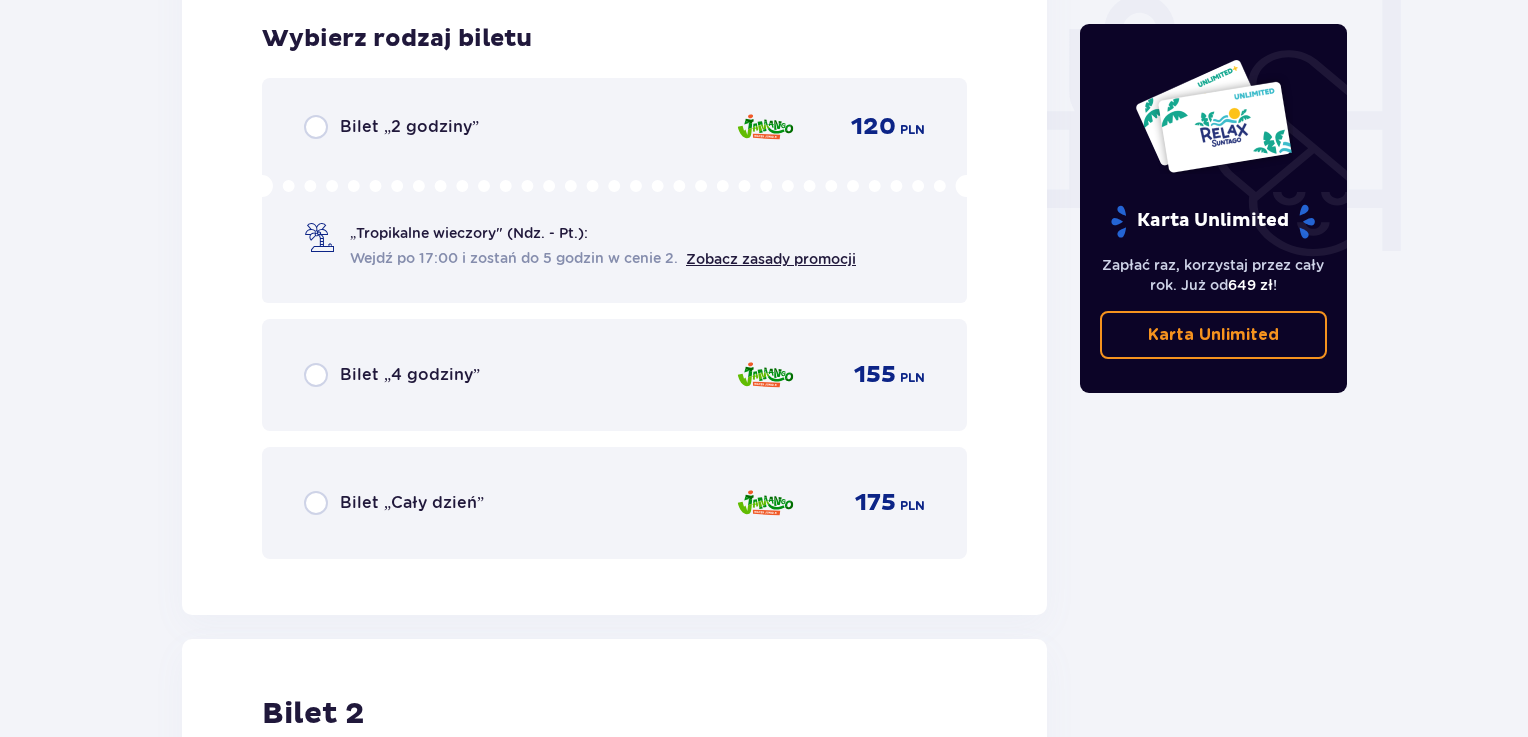 click on "Bilet „Cały dzień” 175 PLN" at bounding box center (614, 503) 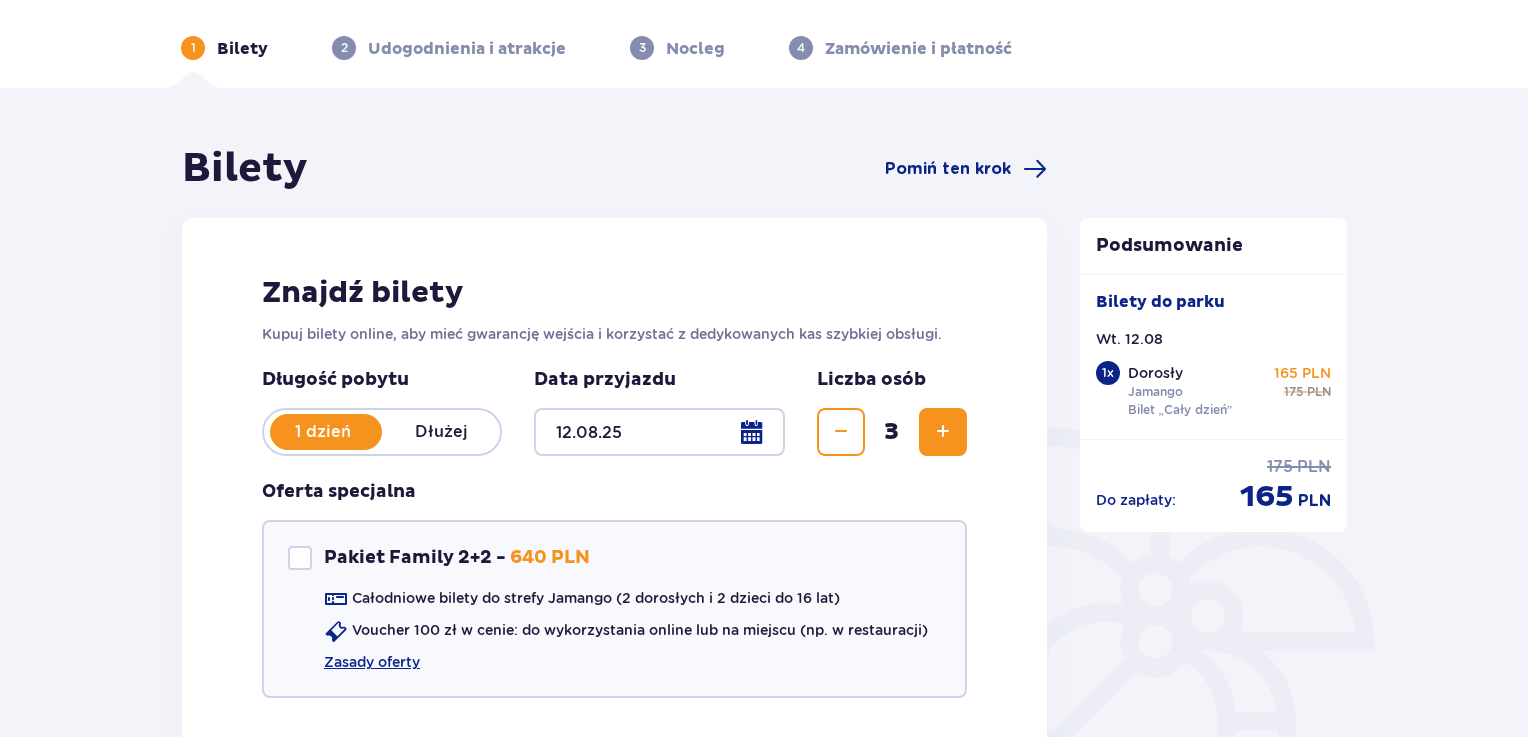 scroll, scrollTop: 0, scrollLeft: 0, axis: both 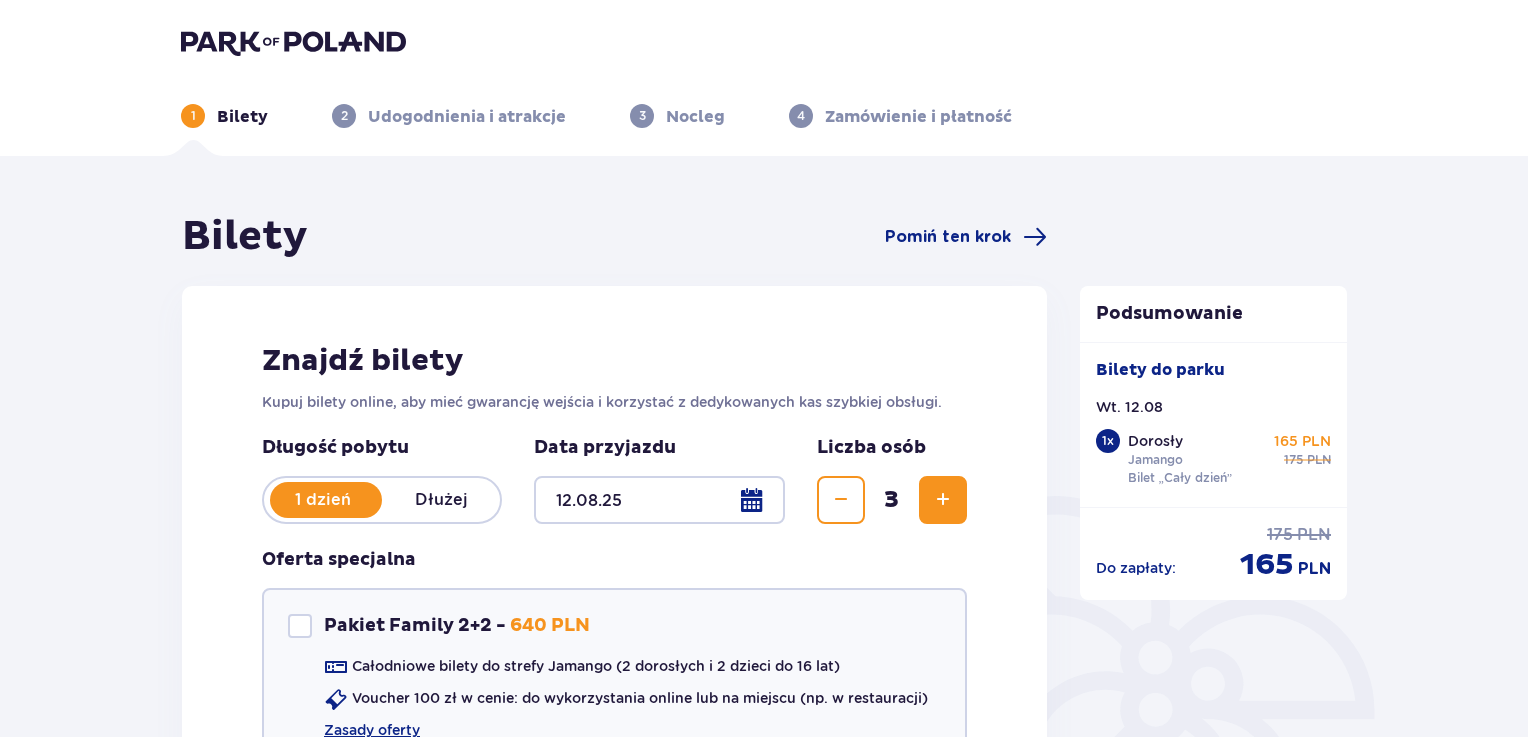 click at bounding box center (293, 42) 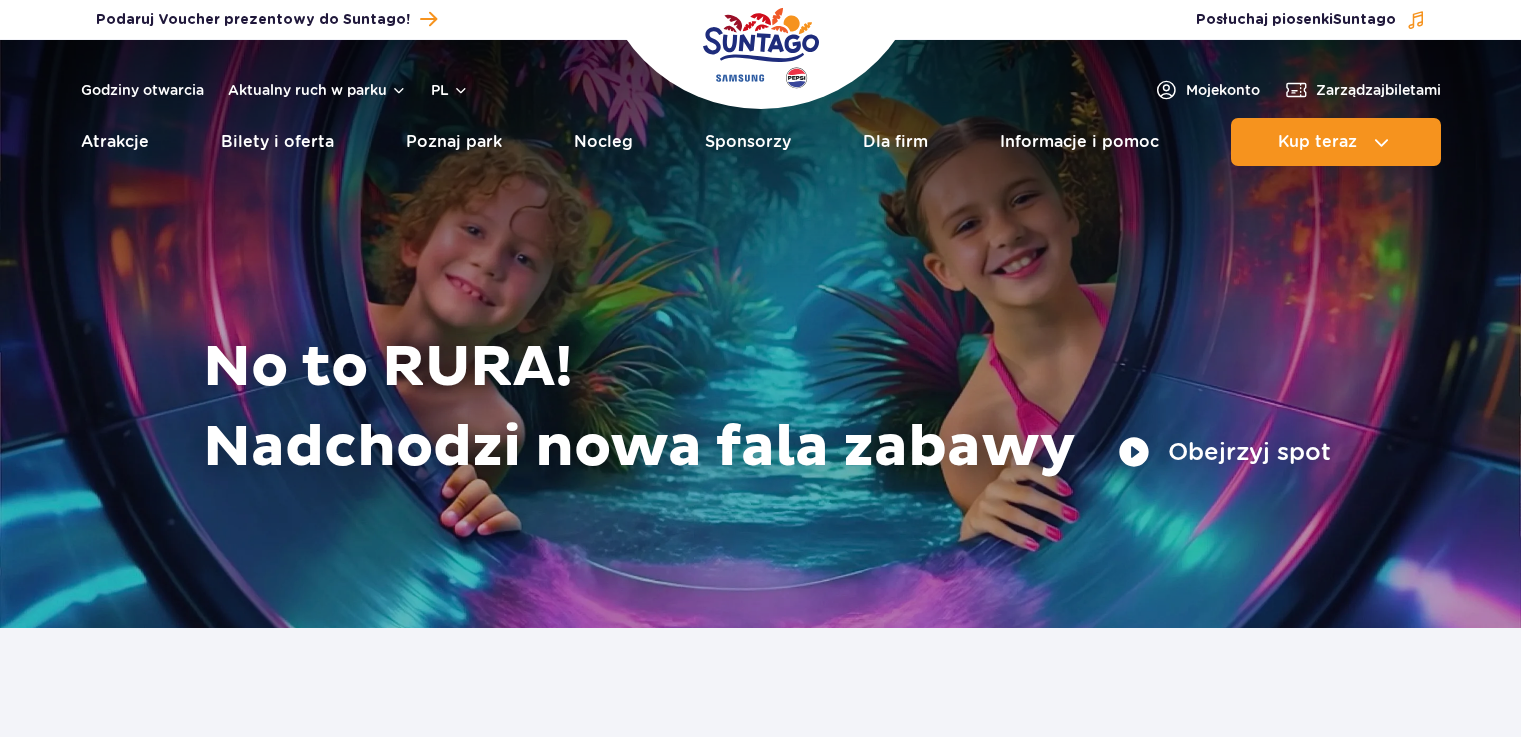scroll, scrollTop: 0, scrollLeft: 0, axis: both 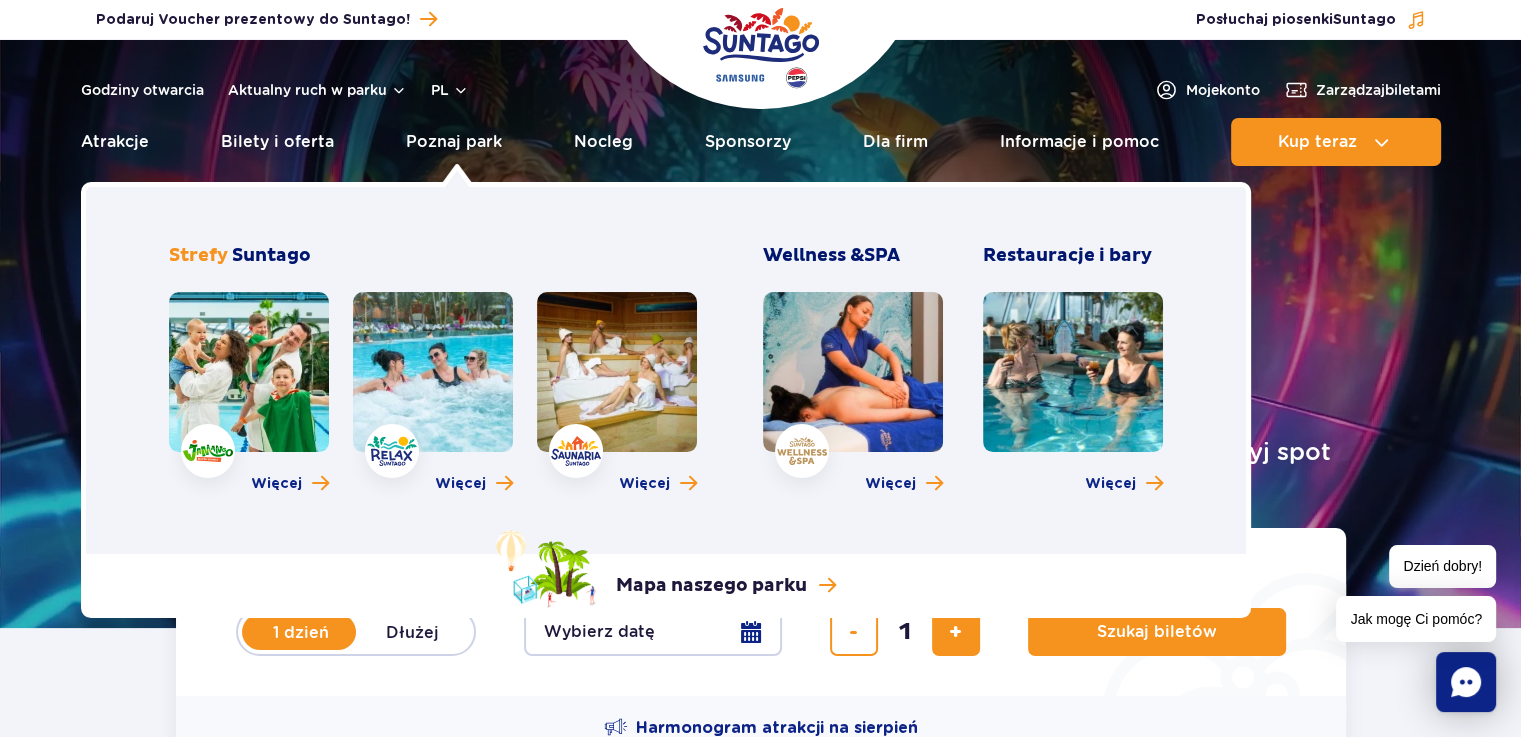 click at bounding box center [433, 372] 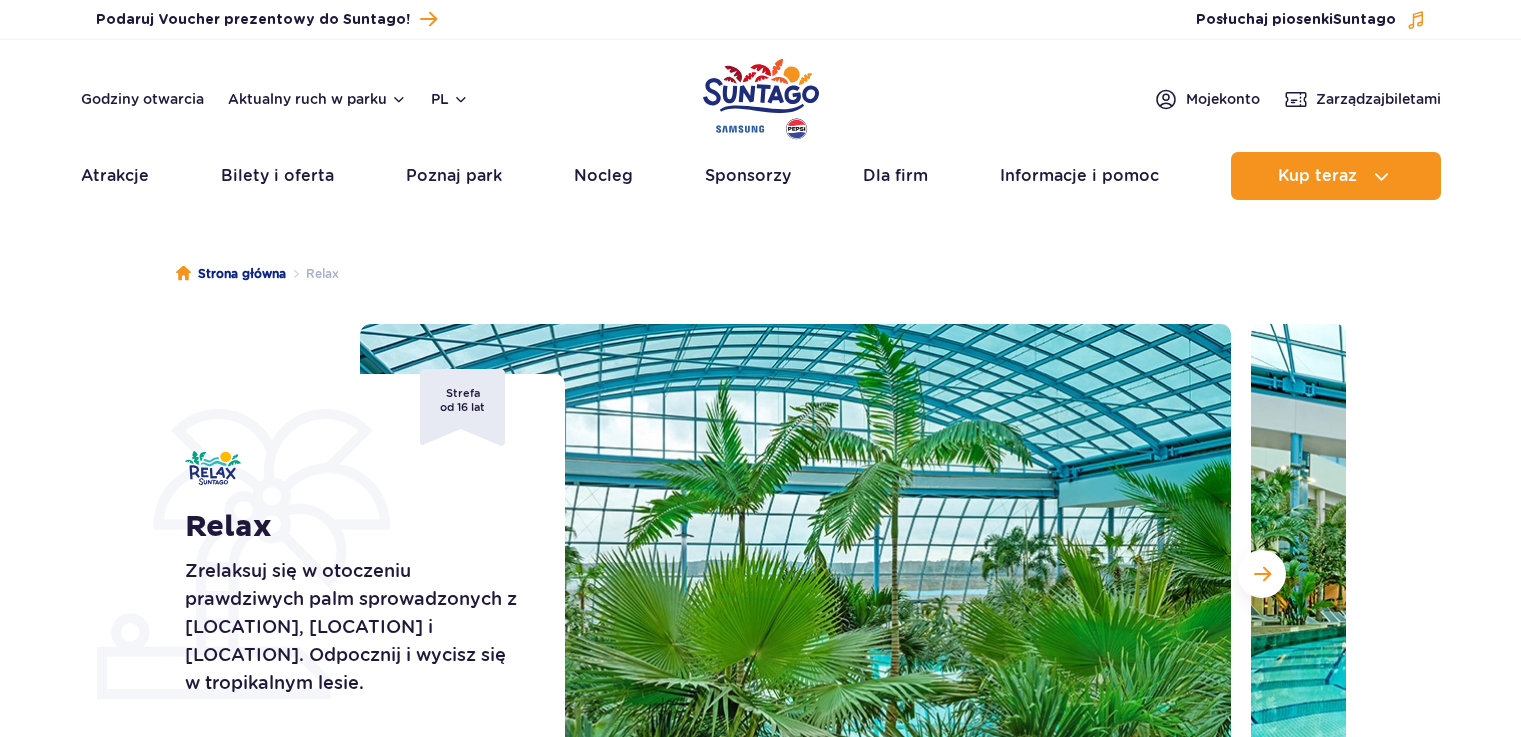 scroll, scrollTop: 0, scrollLeft: 0, axis: both 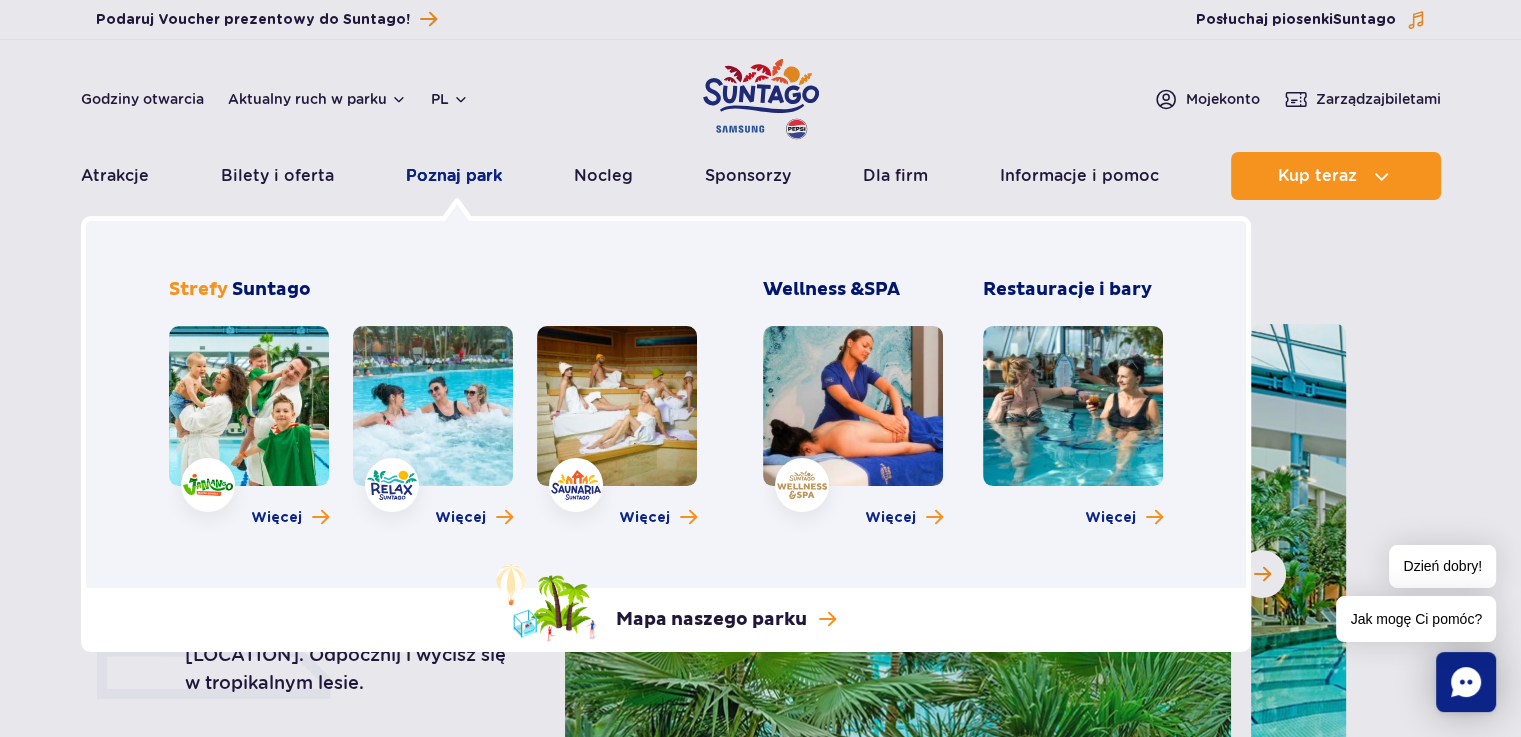 click on "Poznaj park" at bounding box center [454, 176] 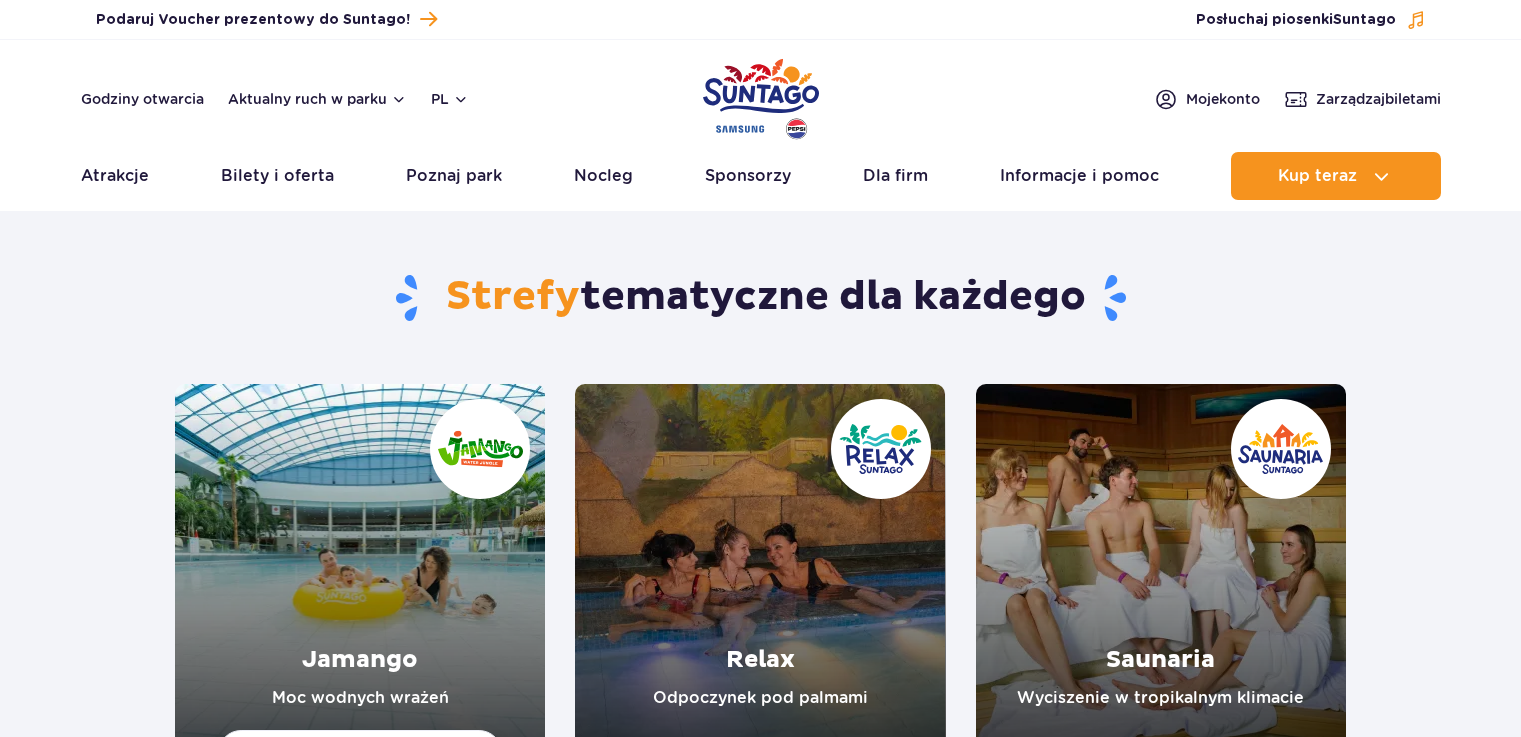 scroll, scrollTop: 0, scrollLeft: 0, axis: both 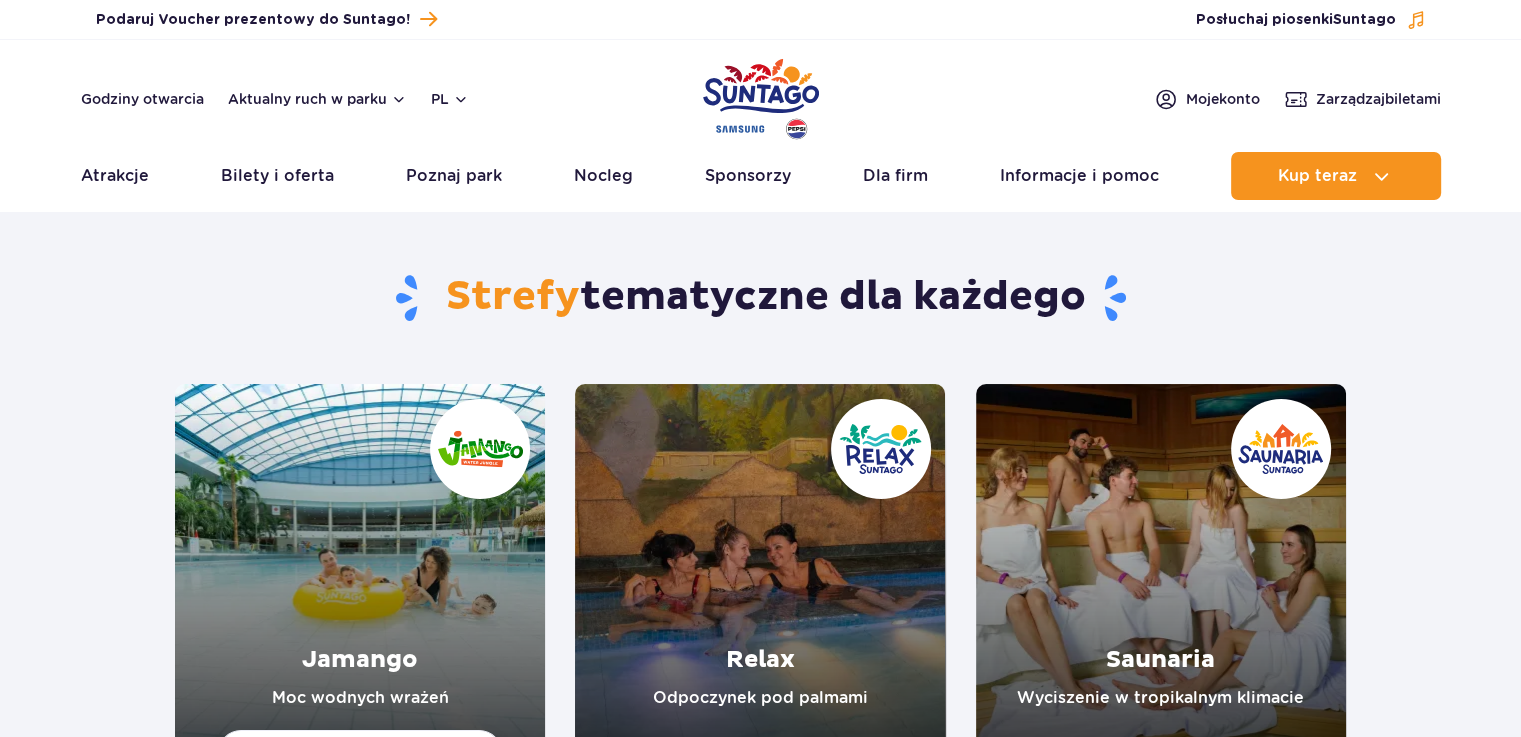 click at bounding box center [360, 569] 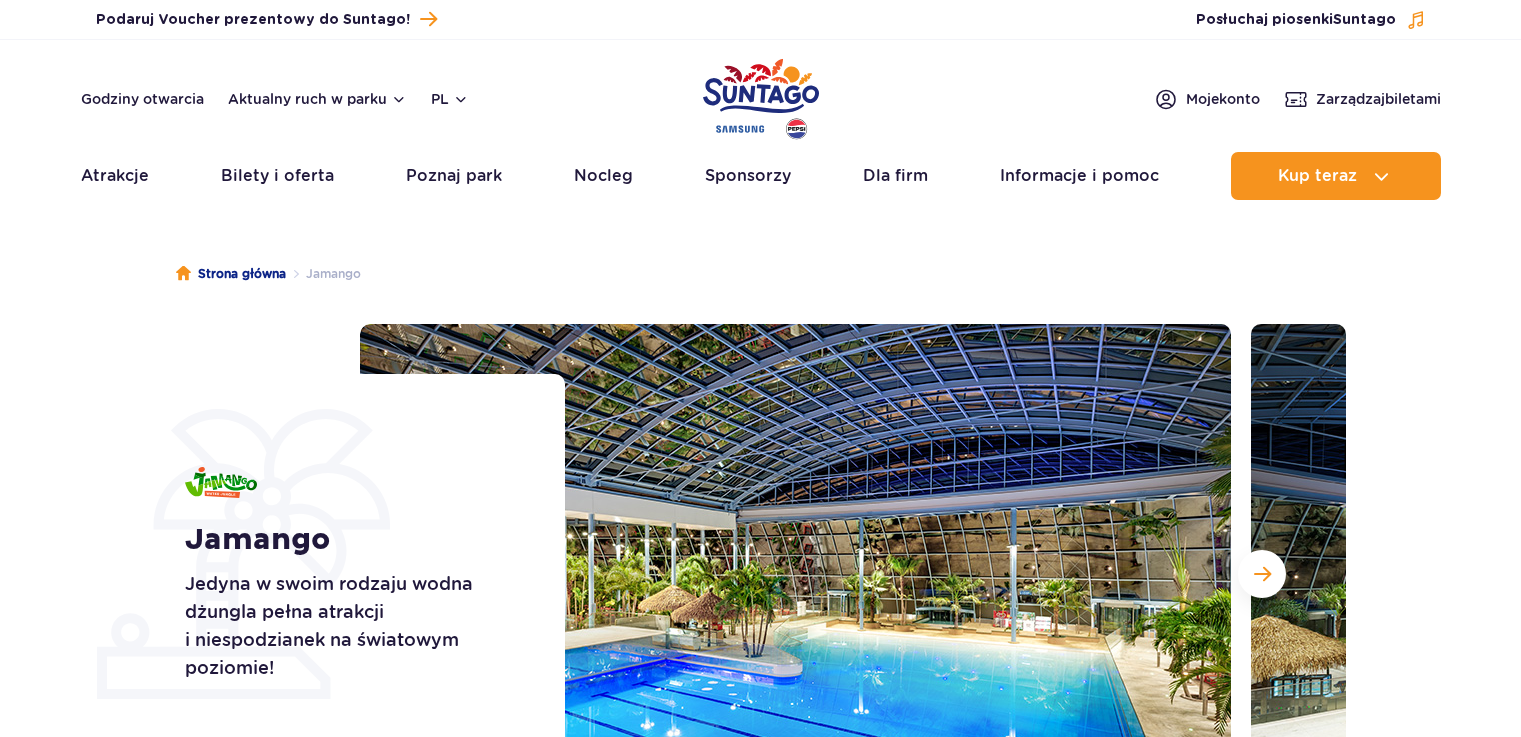 scroll, scrollTop: 0, scrollLeft: 0, axis: both 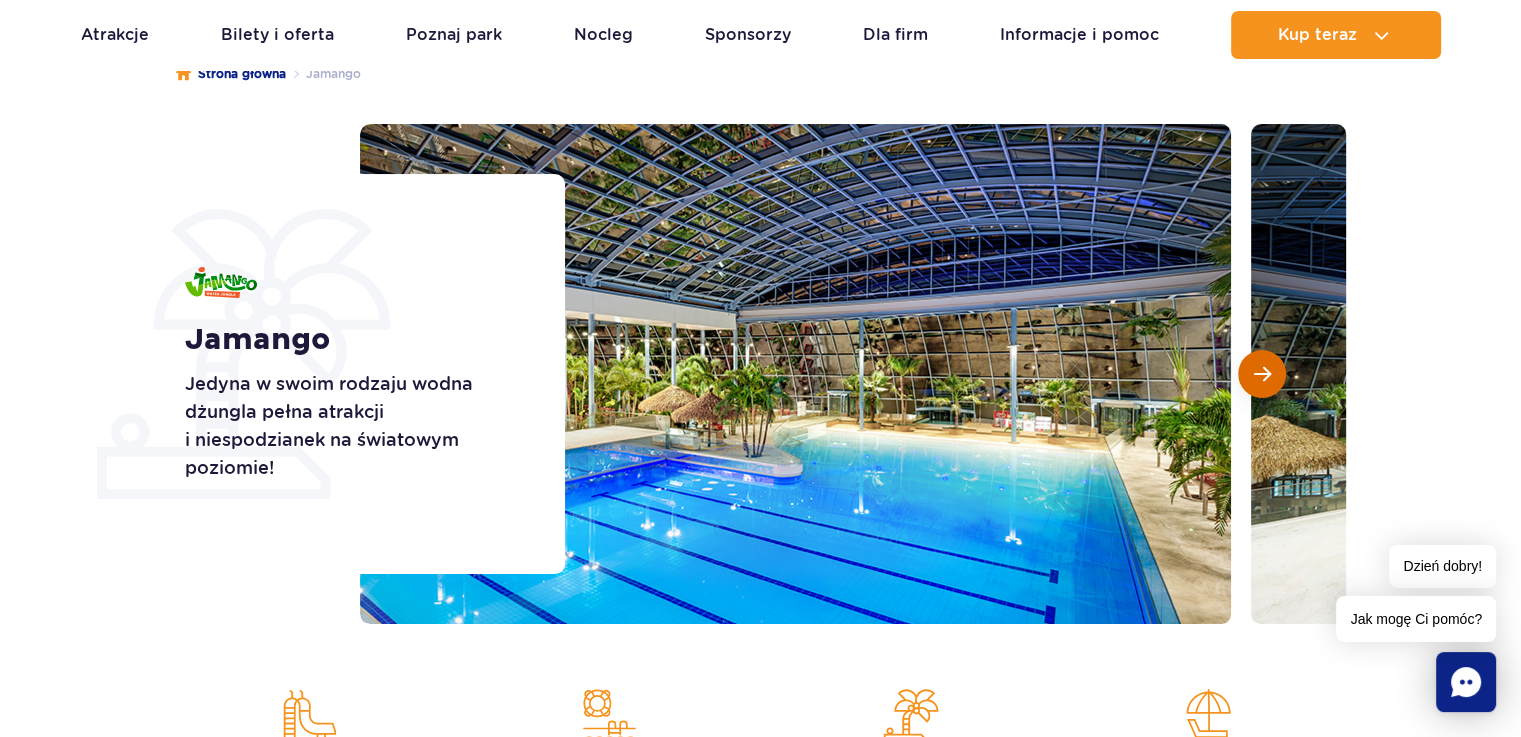 click at bounding box center [1262, 374] 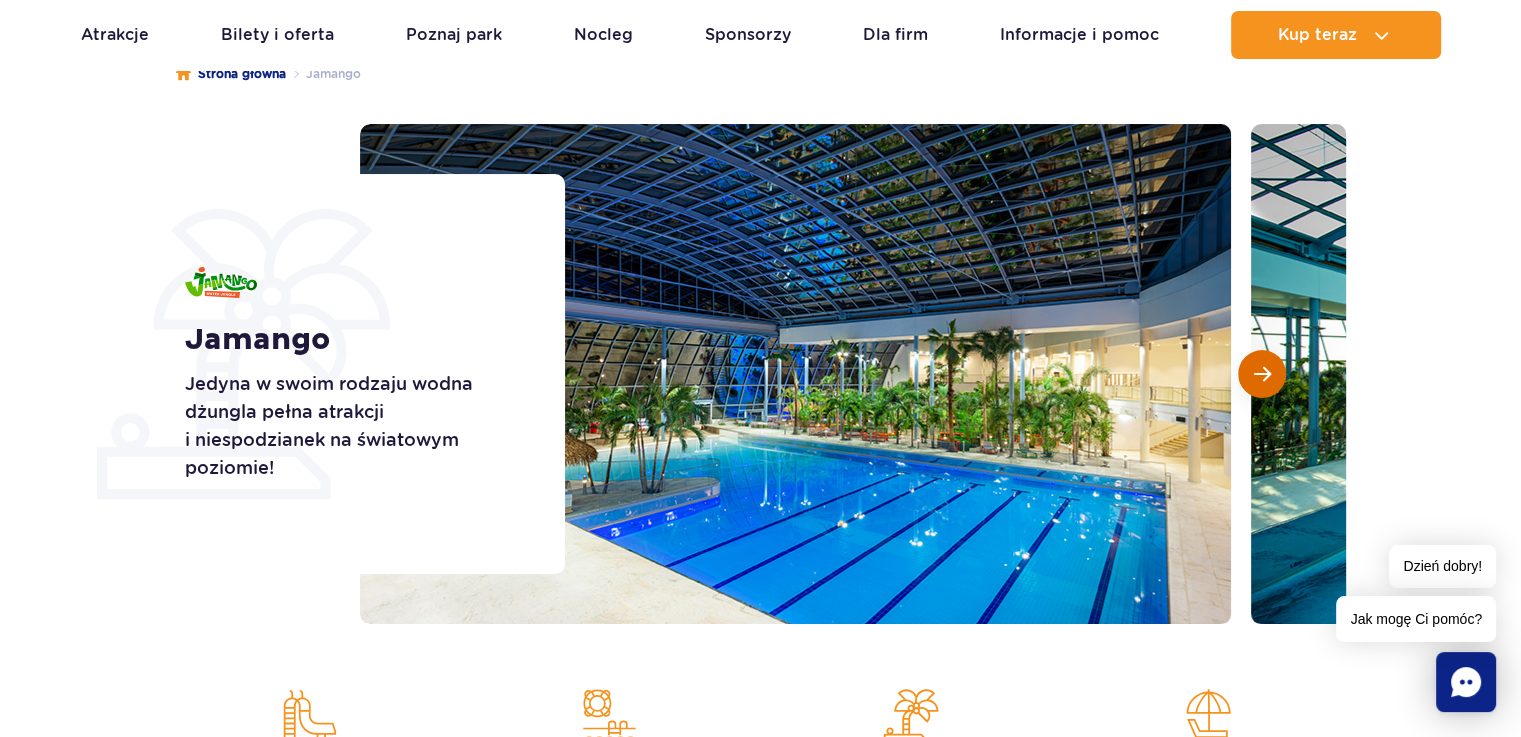 click at bounding box center (1262, 374) 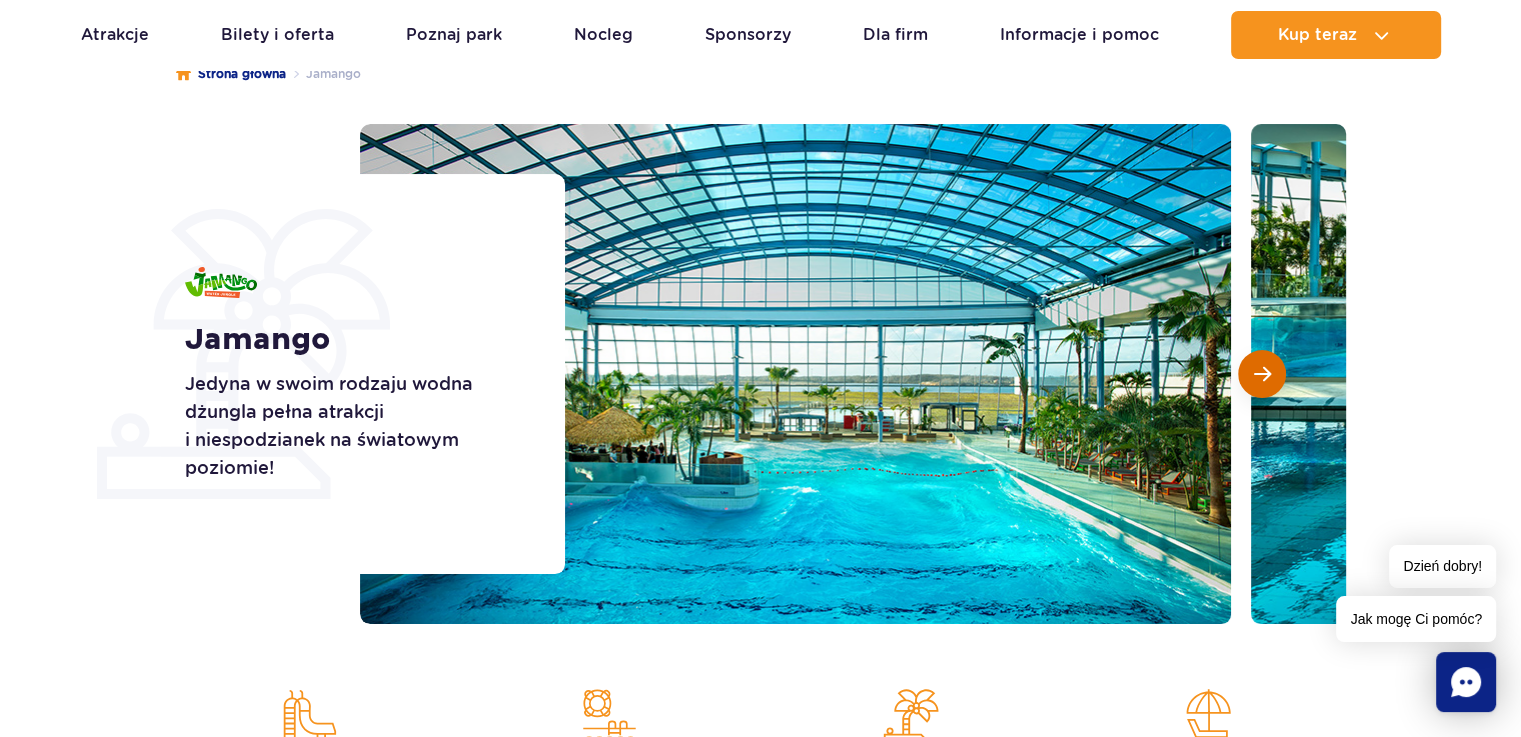 click at bounding box center [1262, 374] 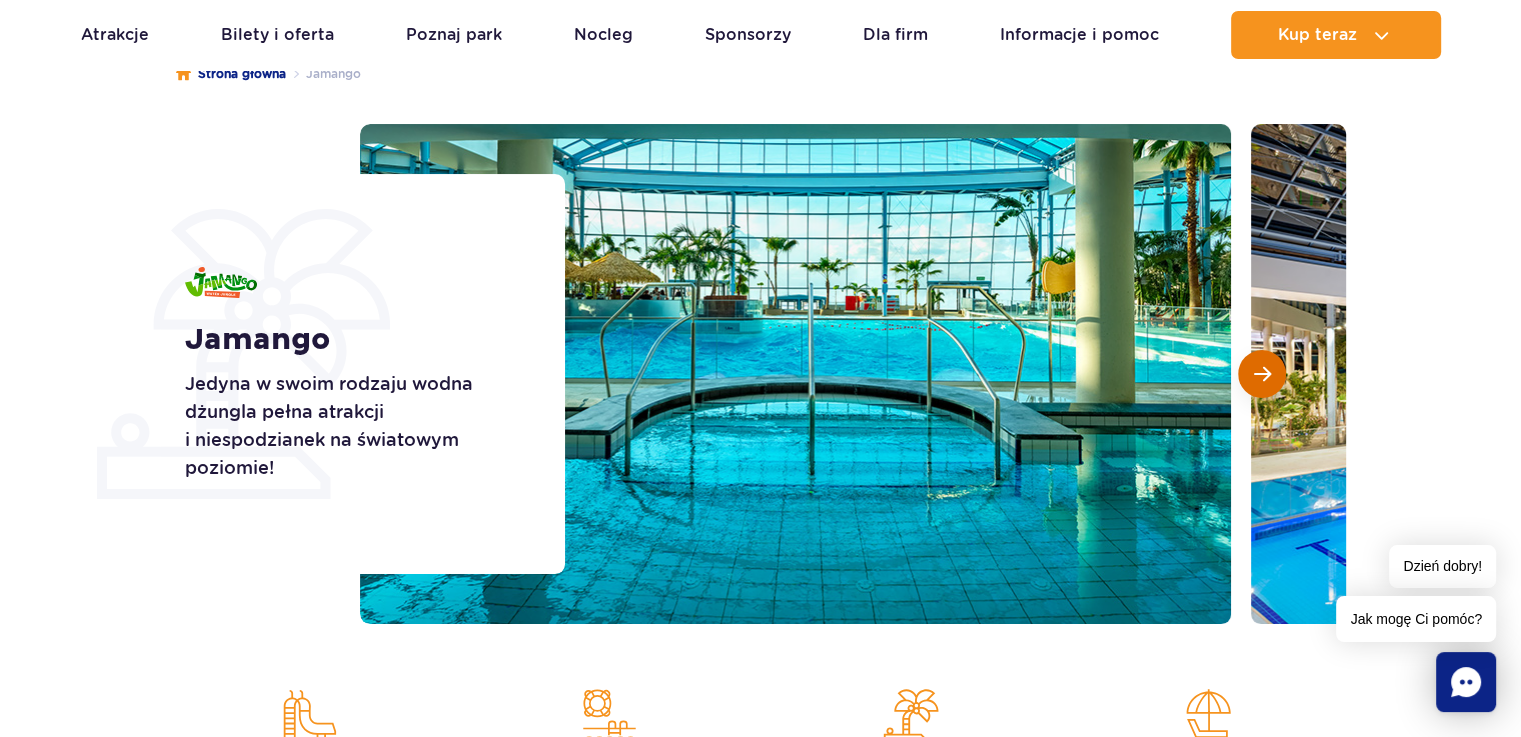 click at bounding box center (1262, 374) 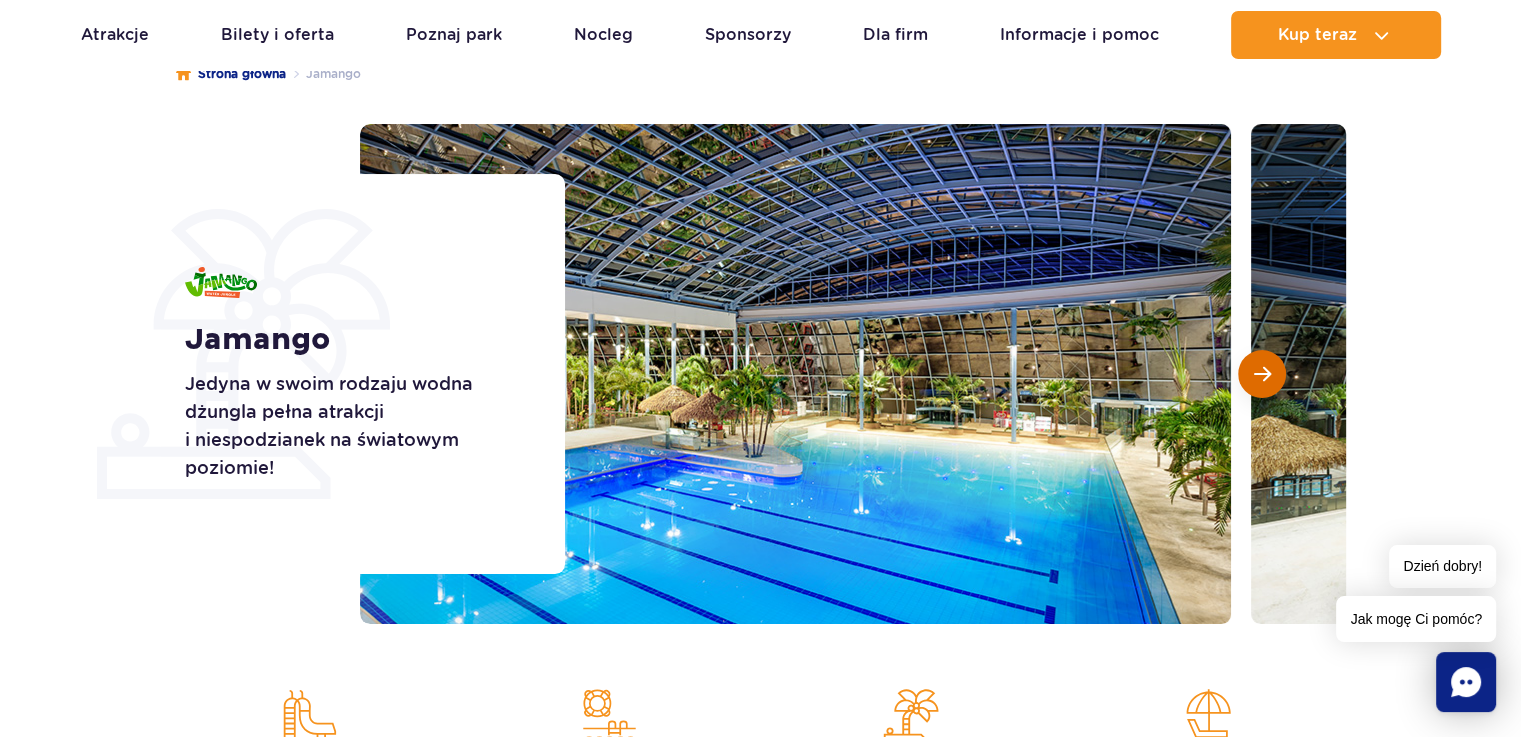 click at bounding box center [1262, 374] 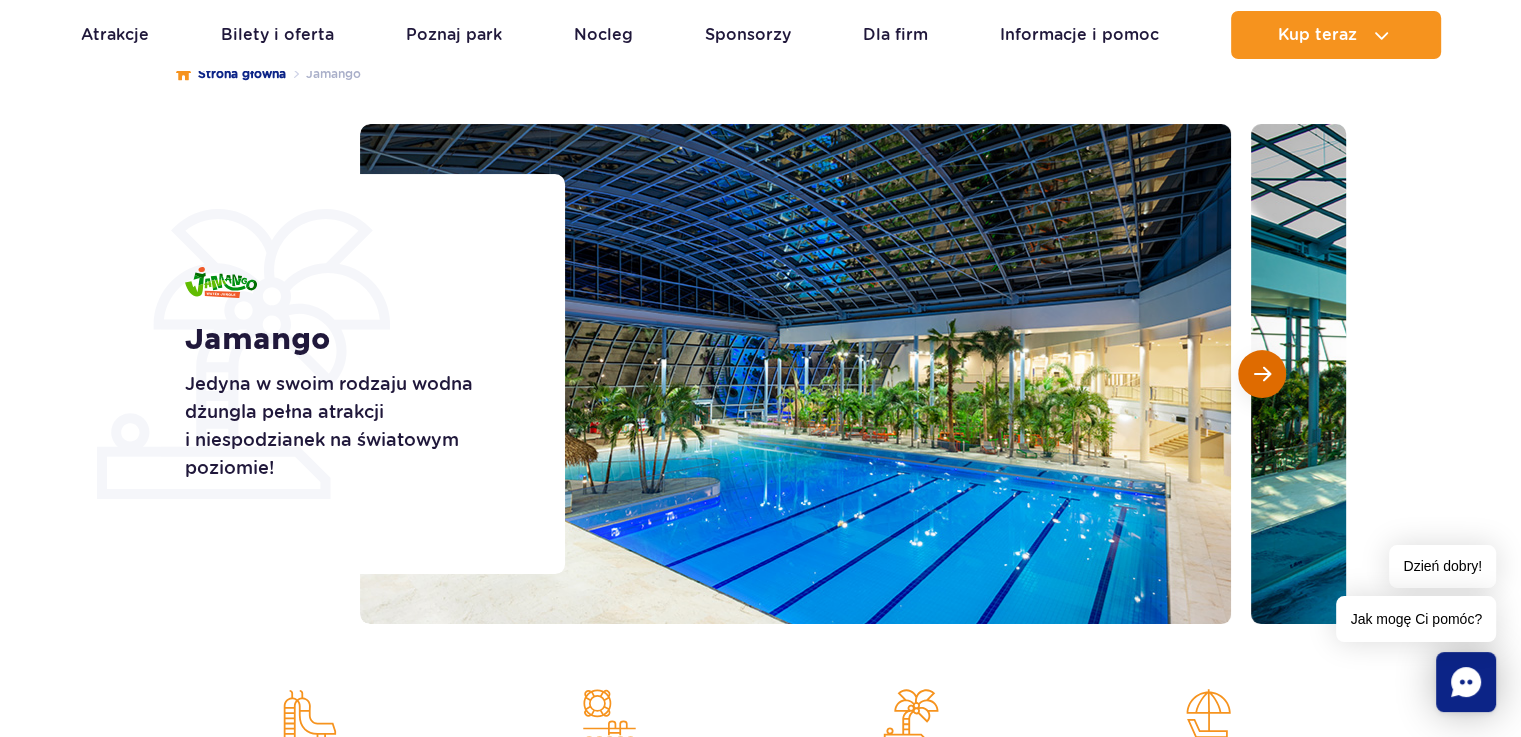 click at bounding box center [1262, 374] 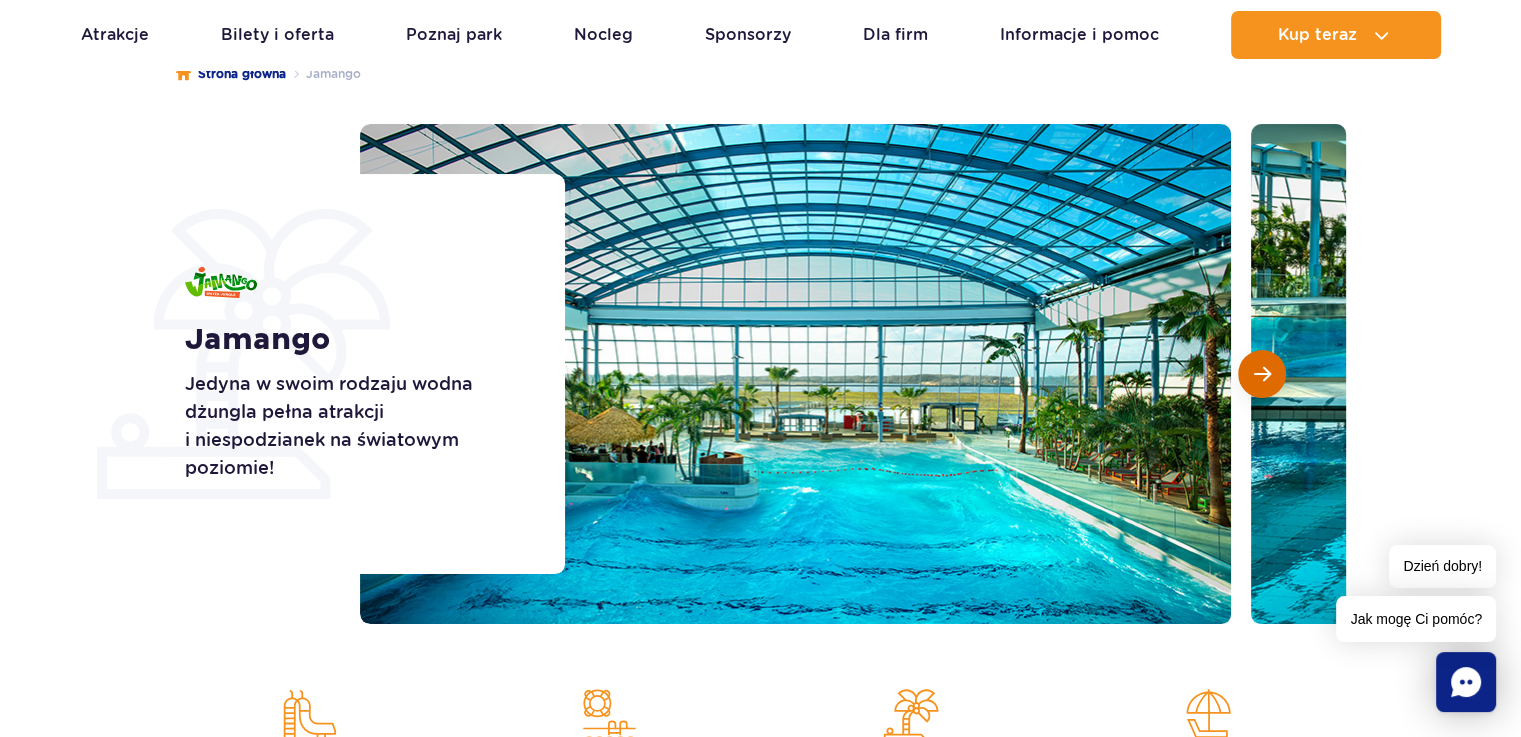 click at bounding box center [1262, 374] 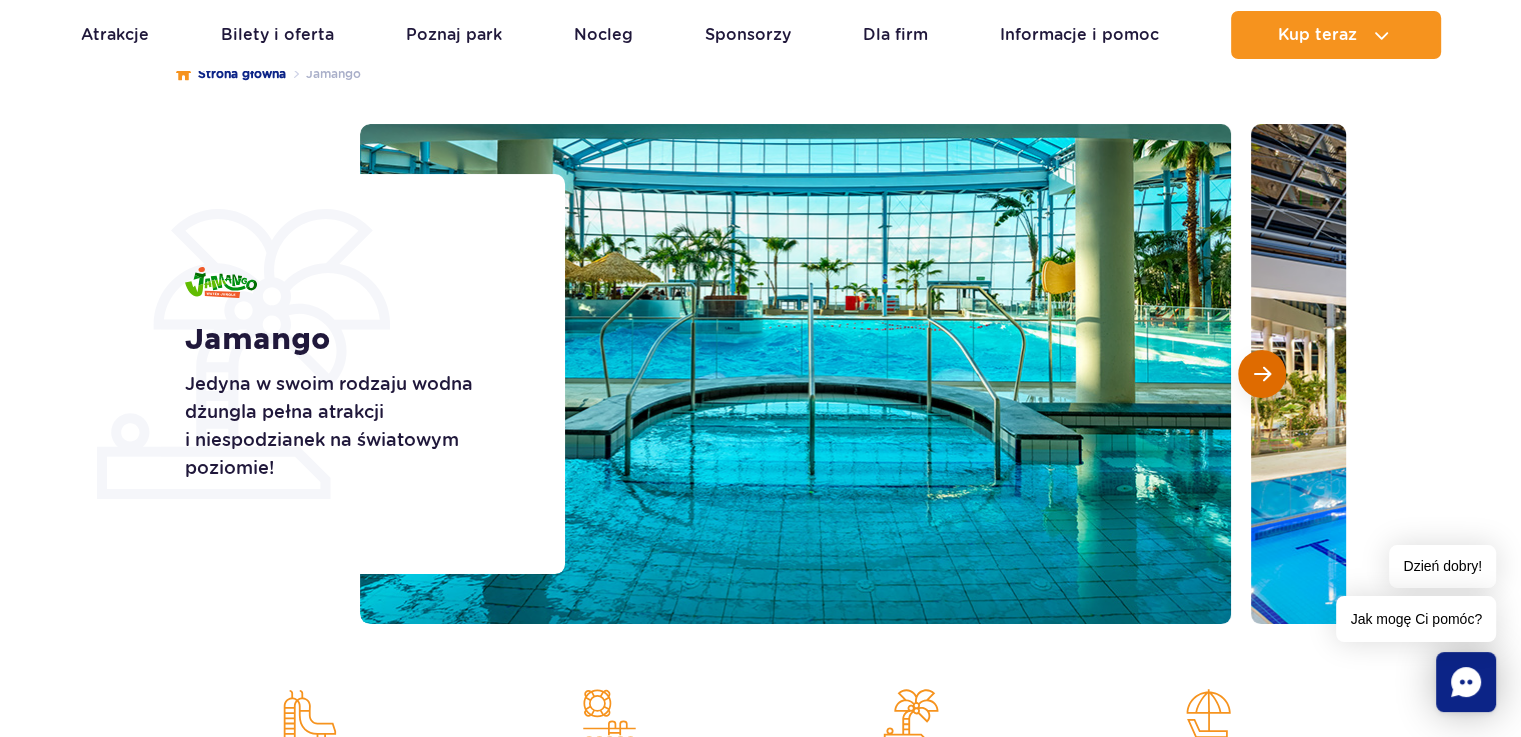 click at bounding box center [1262, 374] 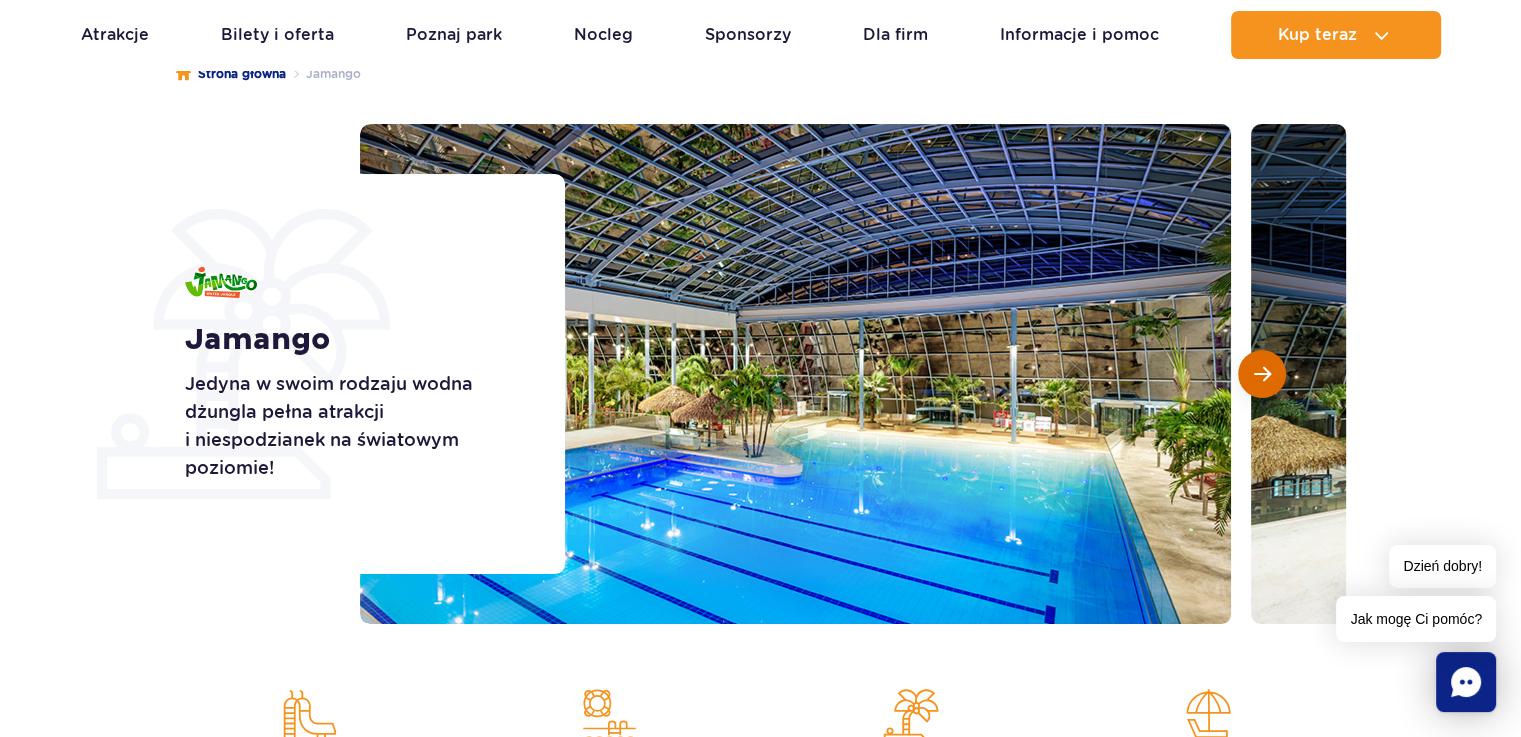 click at bounding box center (1262, 374) 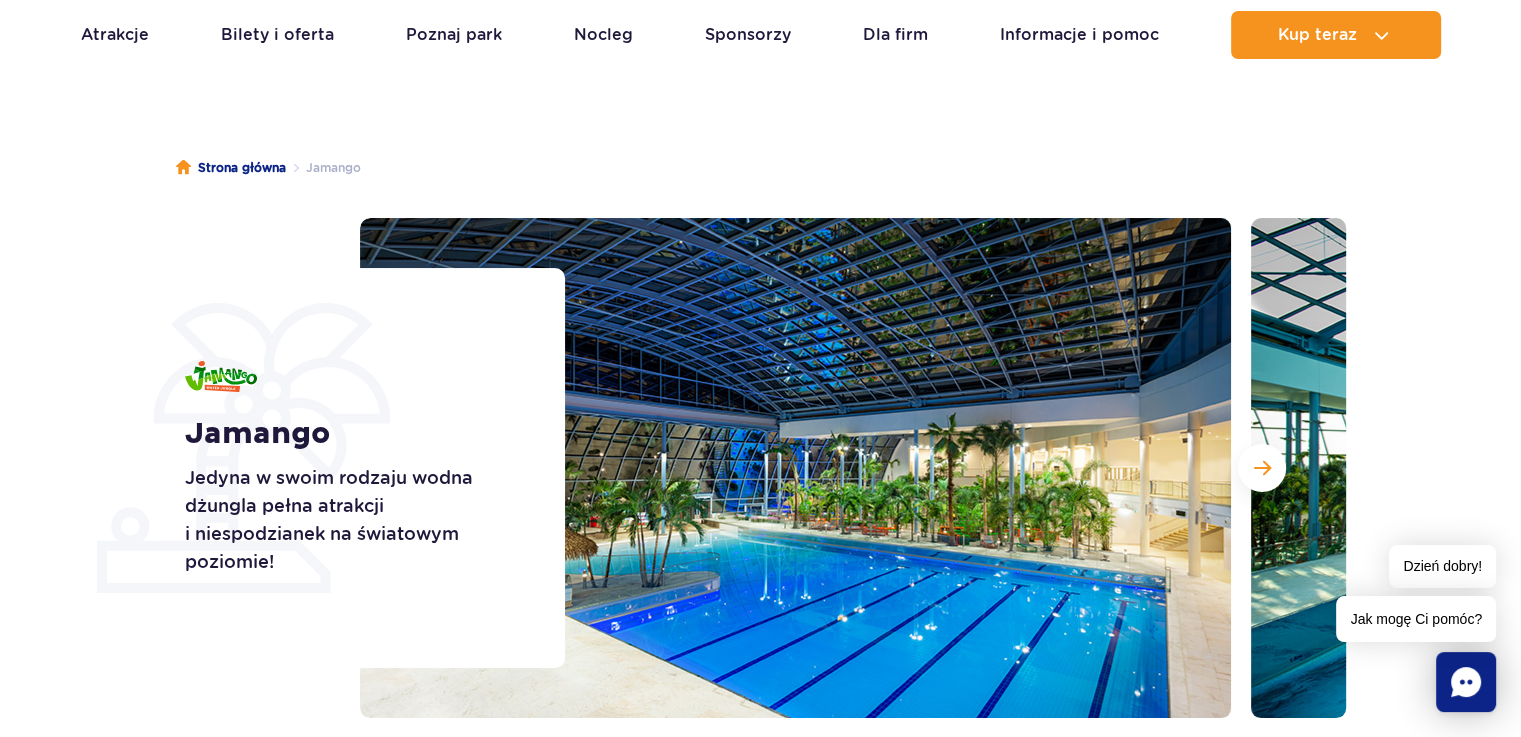 scroll, scrollTop: 0, scrollLeft: 0, axis: both 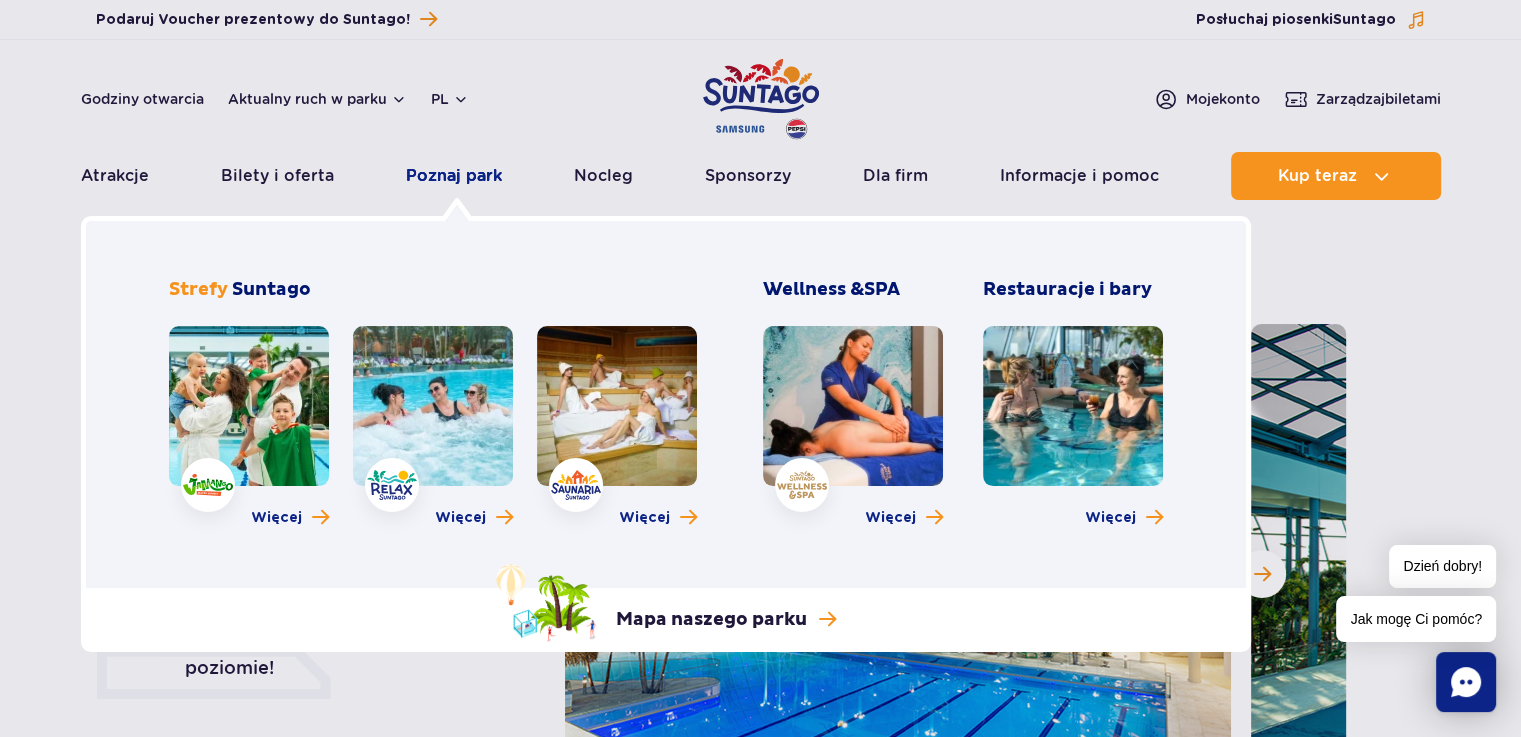 click on "Poznaj park" at bounding box center [454, 176] 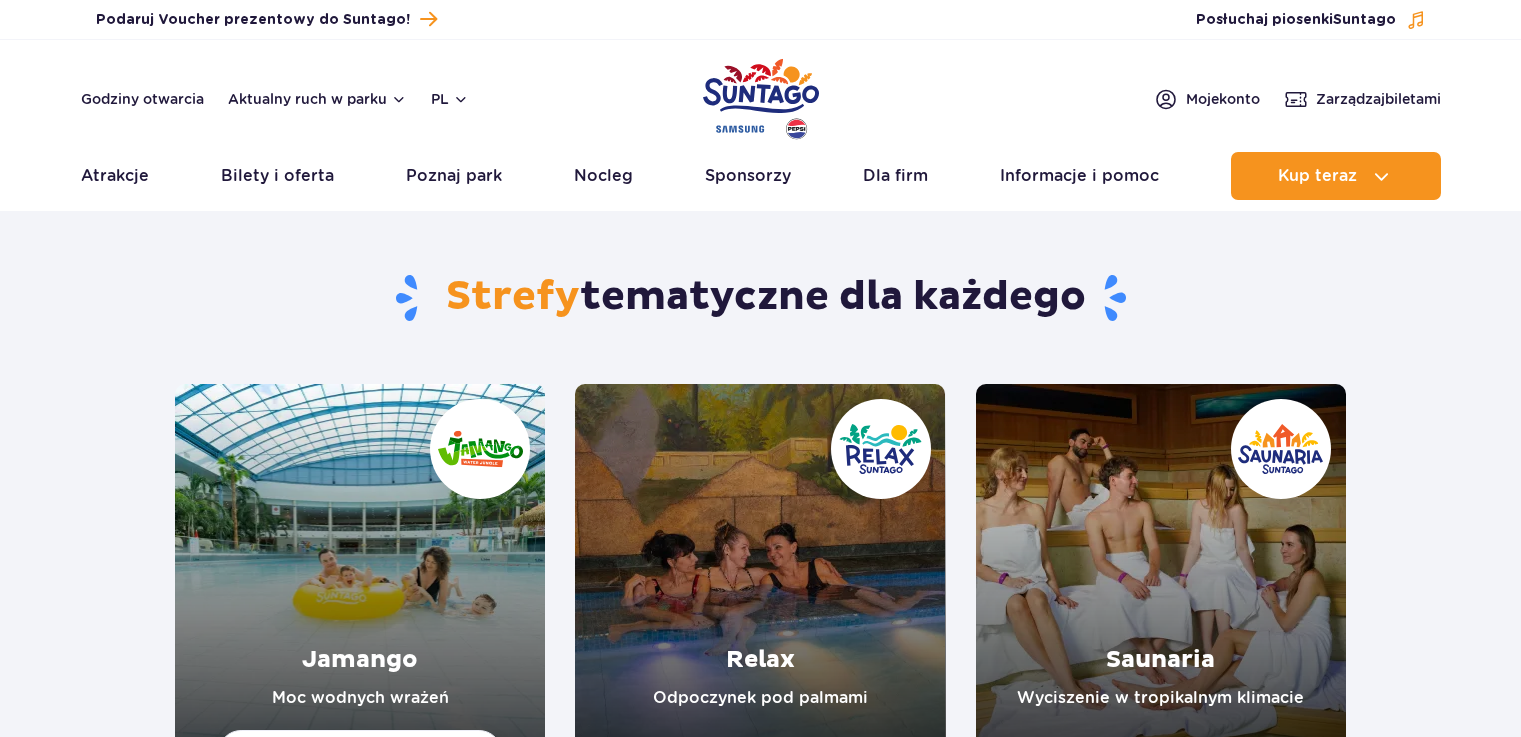 scroll, scrollTop: 0, scrollLeft: 0, axis: both 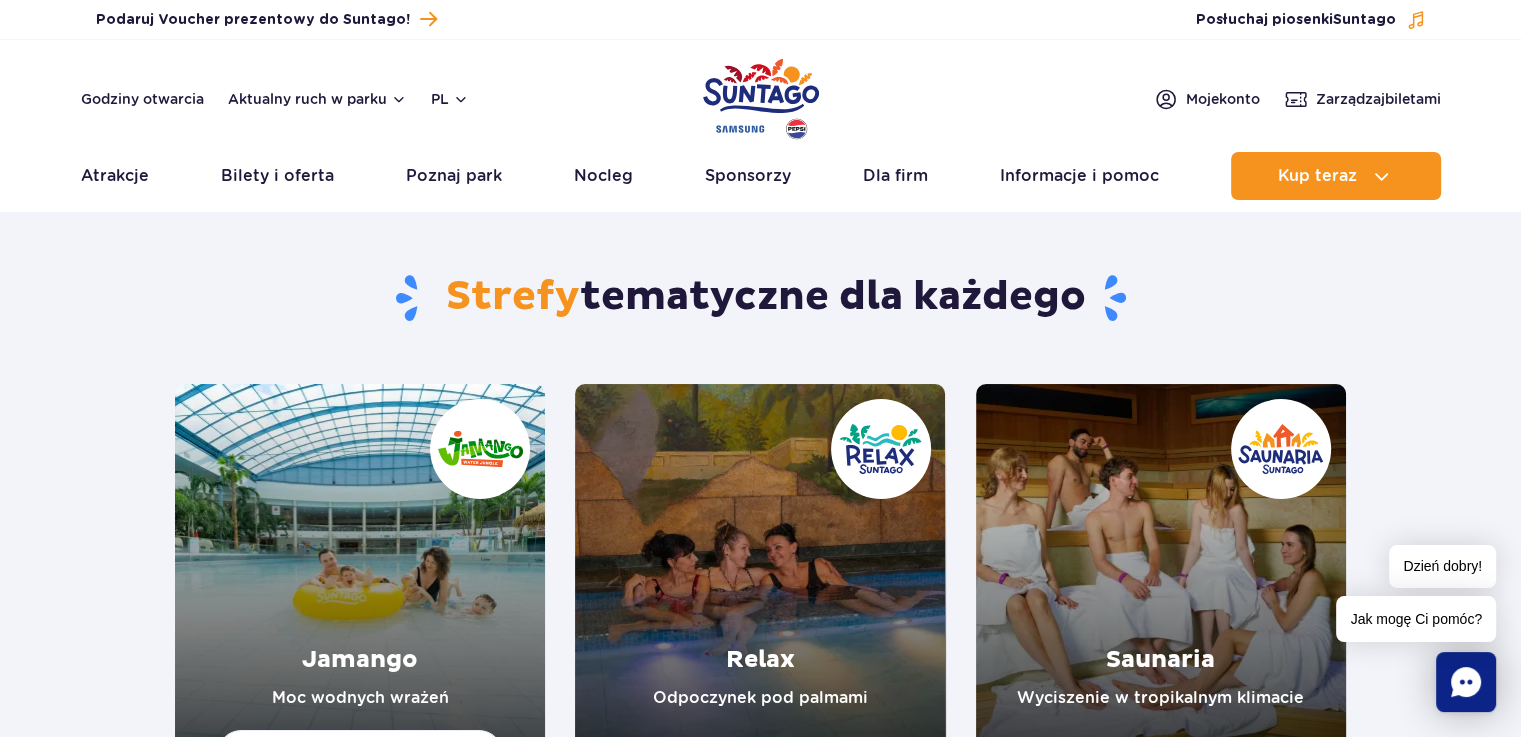 click at bounding box center [1161, 569] 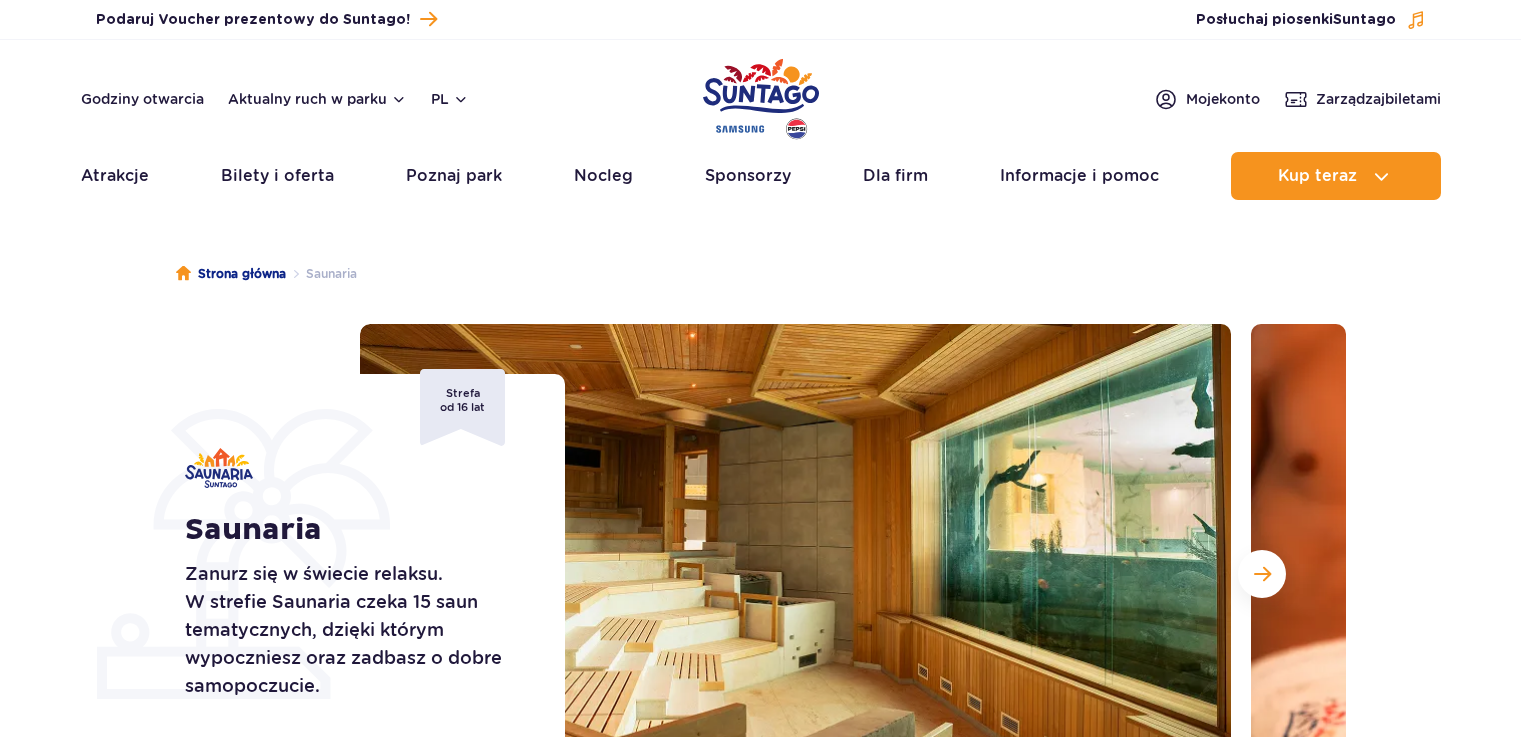 scroll, scrollTop: 0, scrollLeft: 0, axis: both 